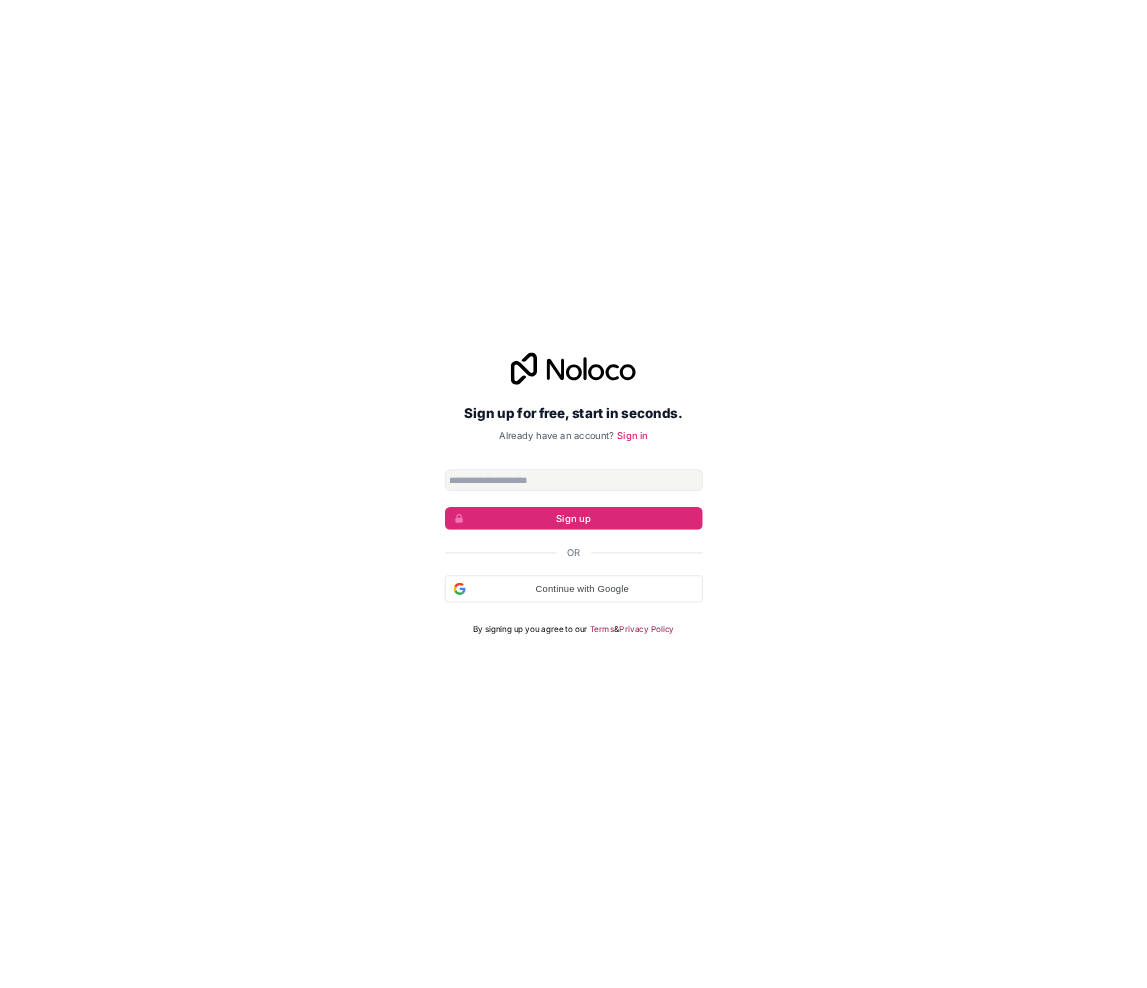 scroll, scrollTop: 0, scrollLeft: 0, axis: both 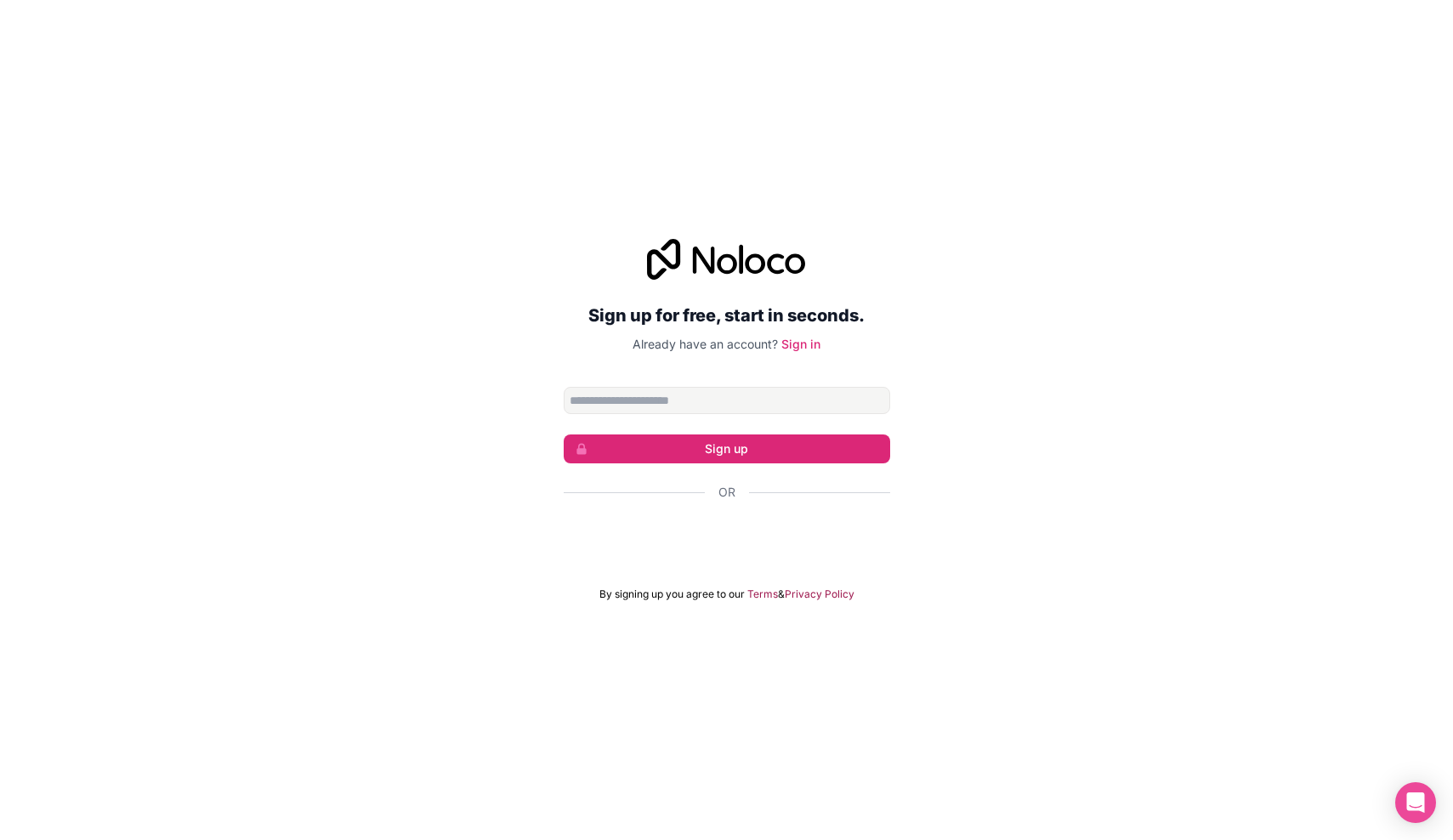 click on "Already have an account?" at bounding box center [705, 343] 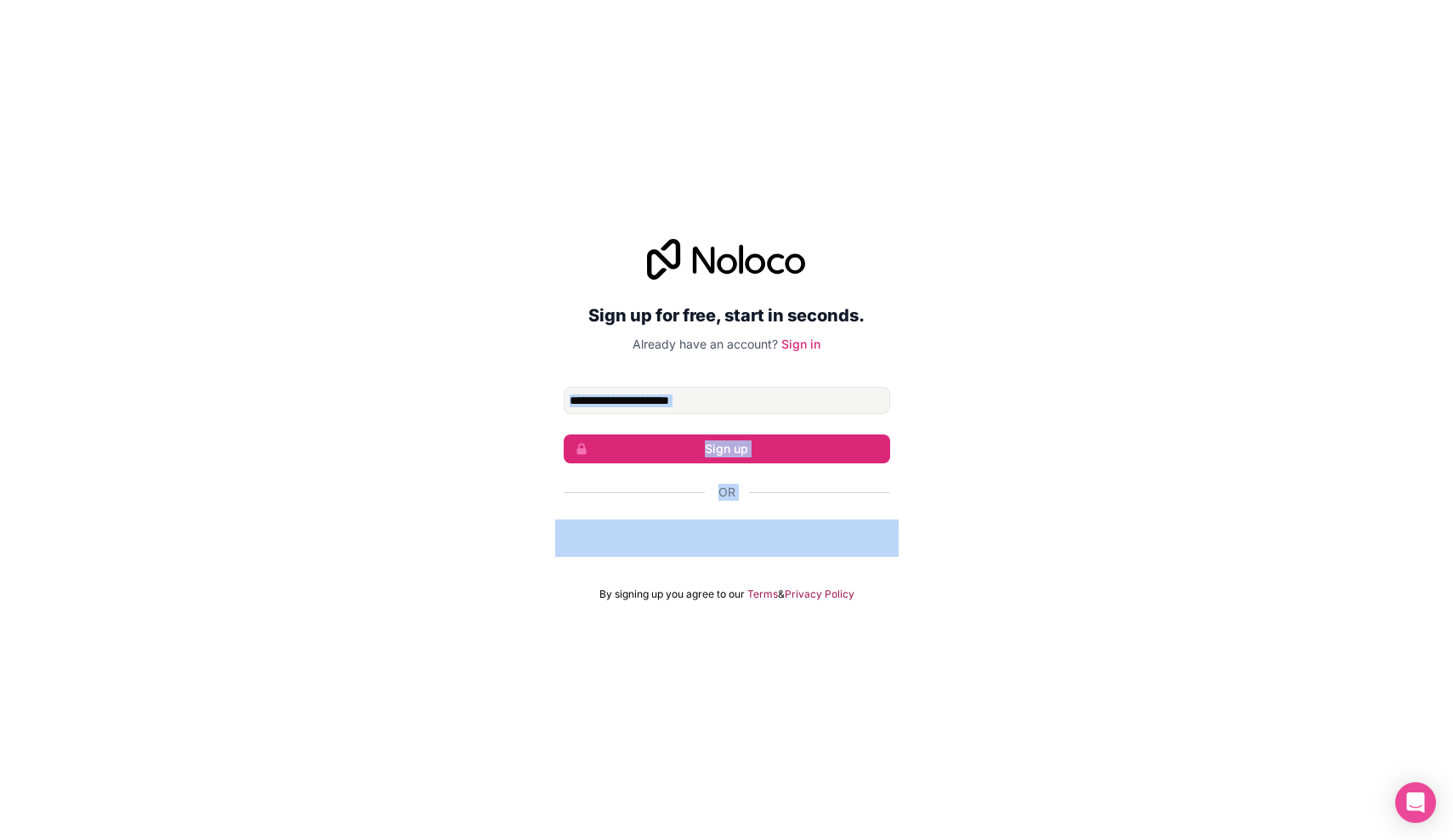 drag, startPoint x: 639, startPoint y: 536, endPoint x: 685, endPoint y: 377, distance: 165.52039 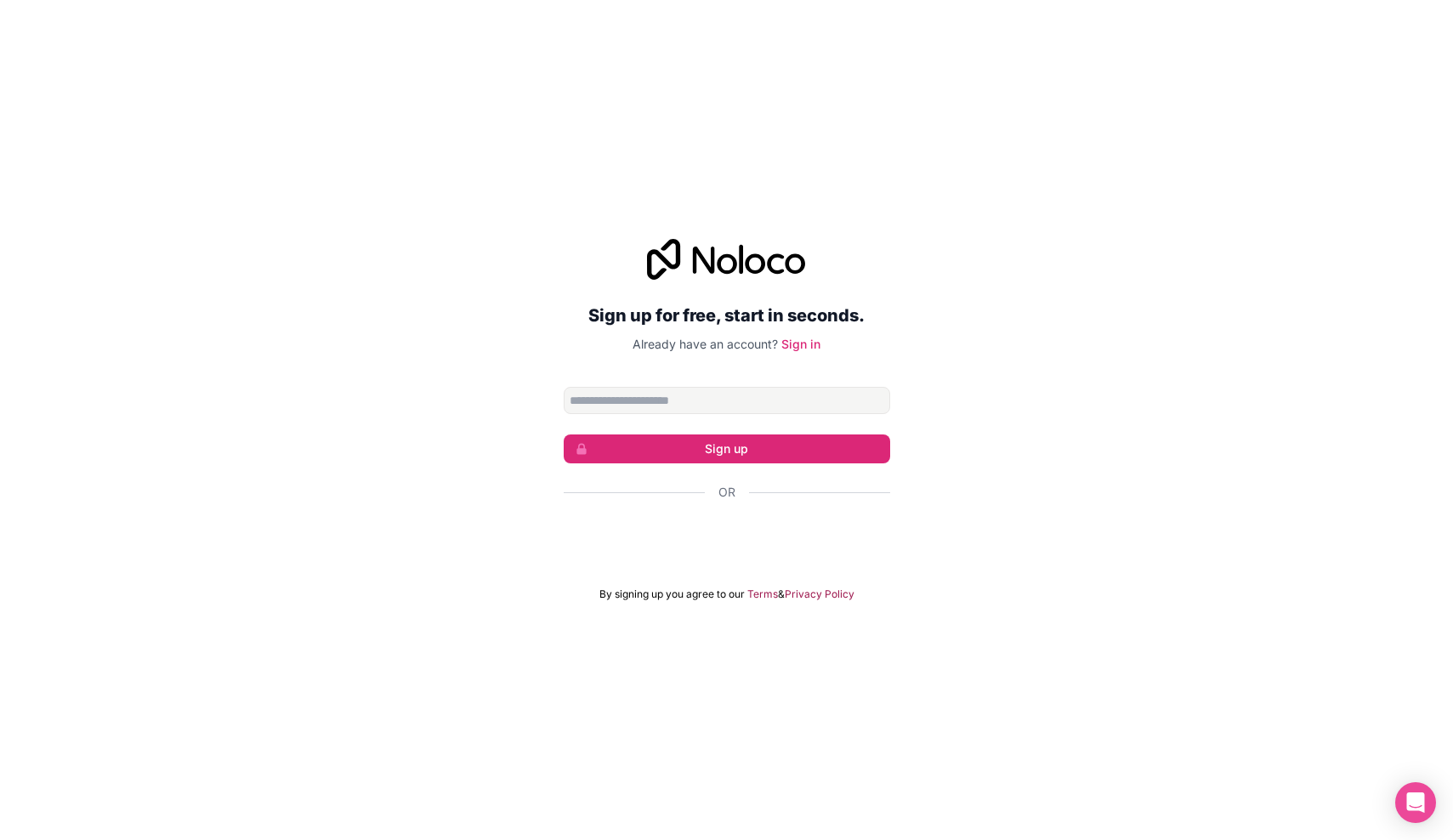 click on "Sign up for free, start in seconds. Already have an account? Sign in Sign up Or By signing up you agree to our    Terms  &  Privacy Policy" at bounding box center (726, 420) 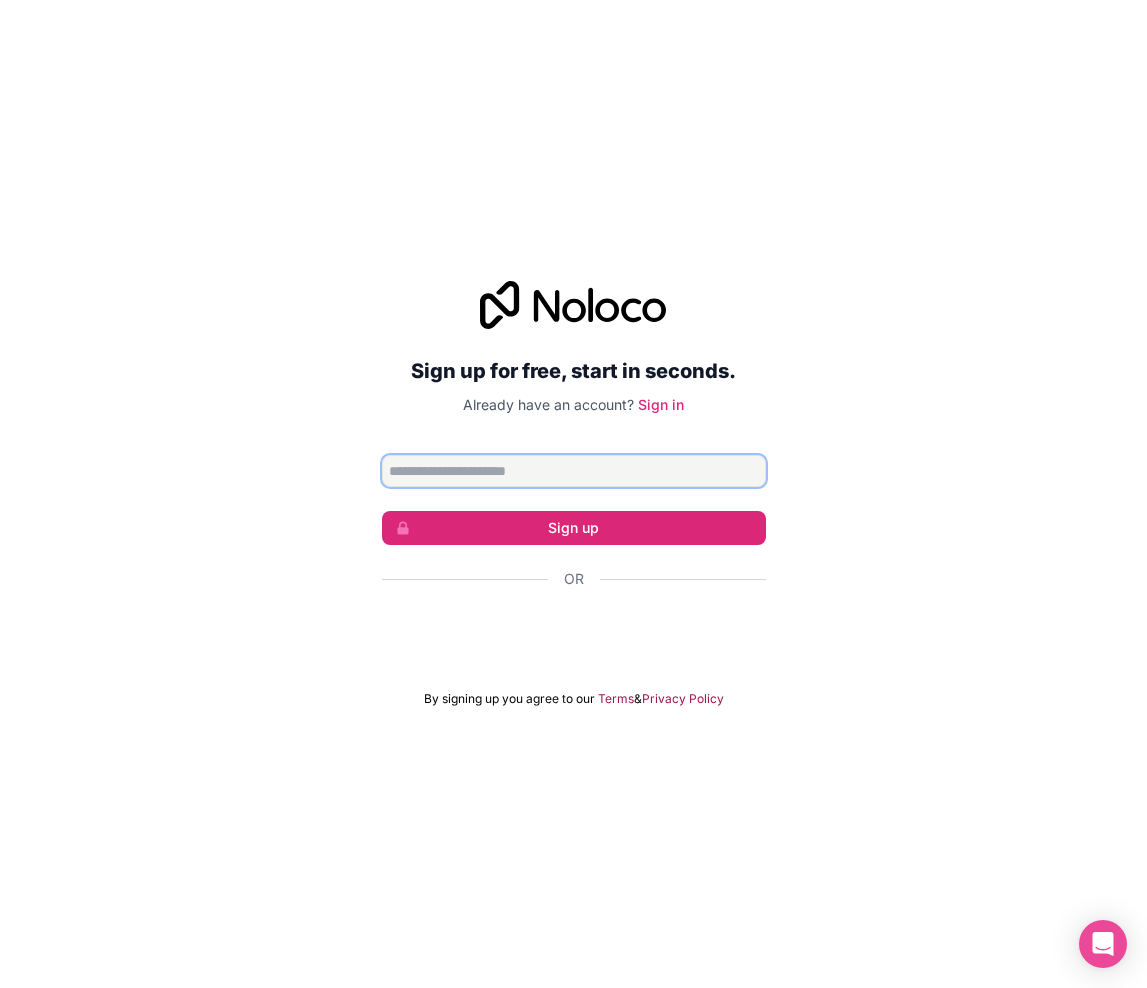 click at bounding box center [574, 471] 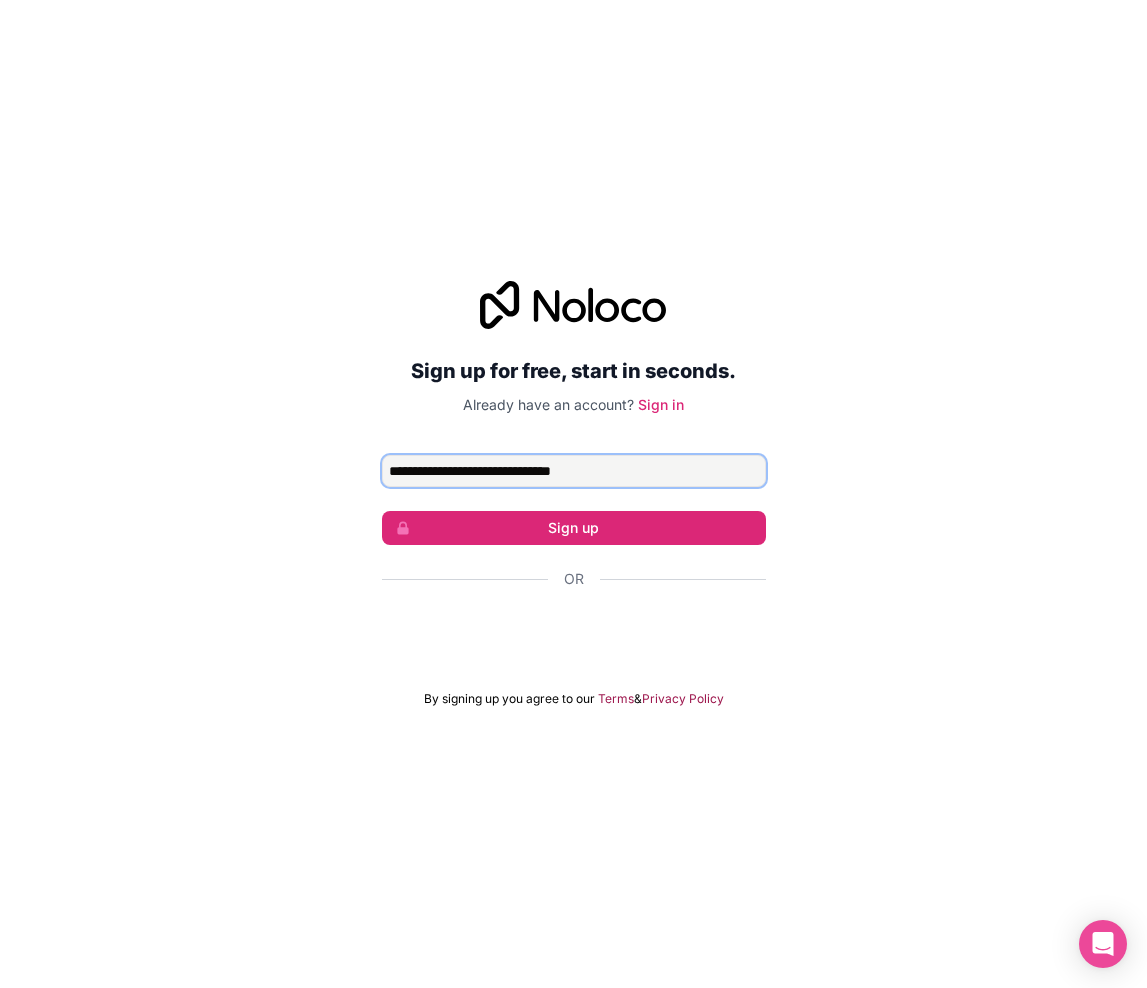 type on "**********" 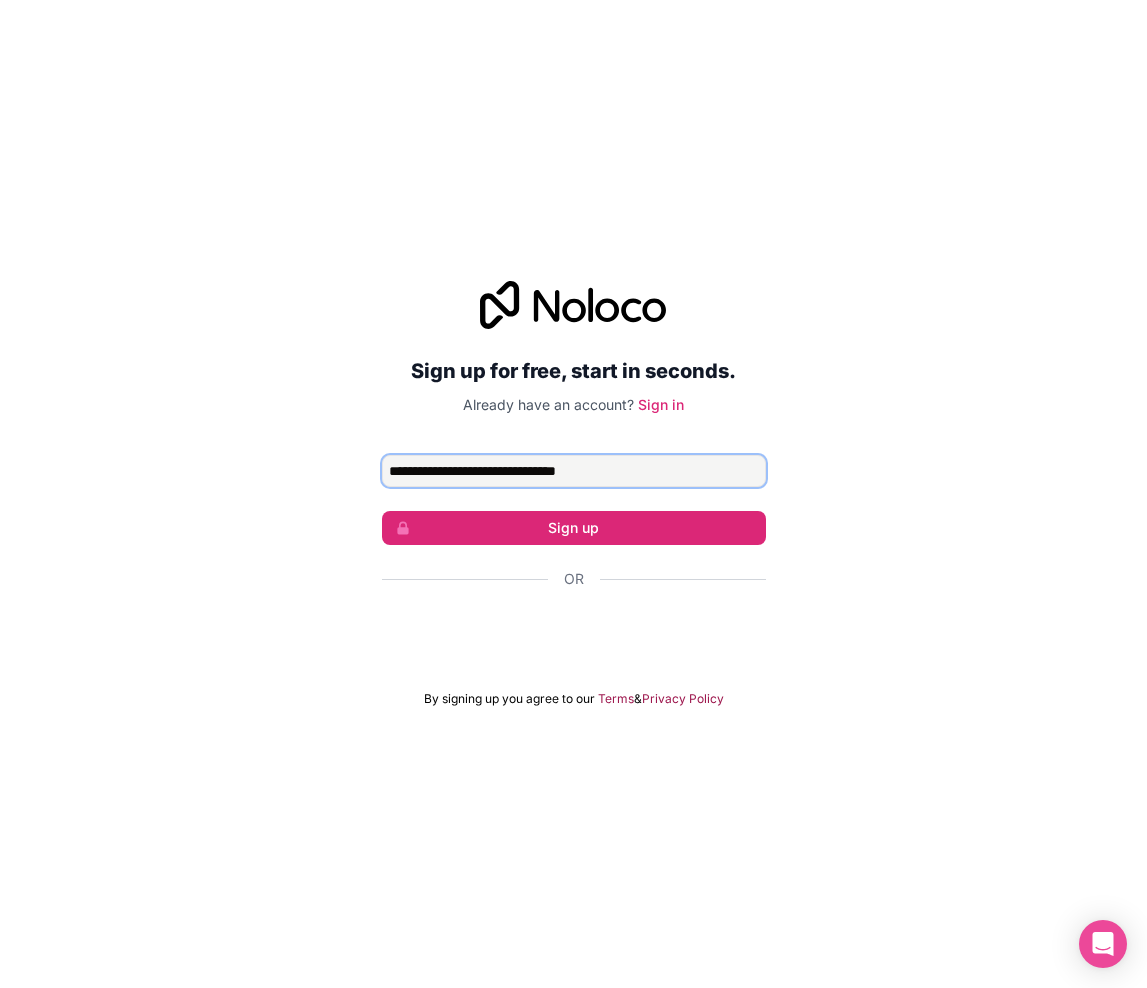 click on "Sign up" at bounding box center (574, 528) 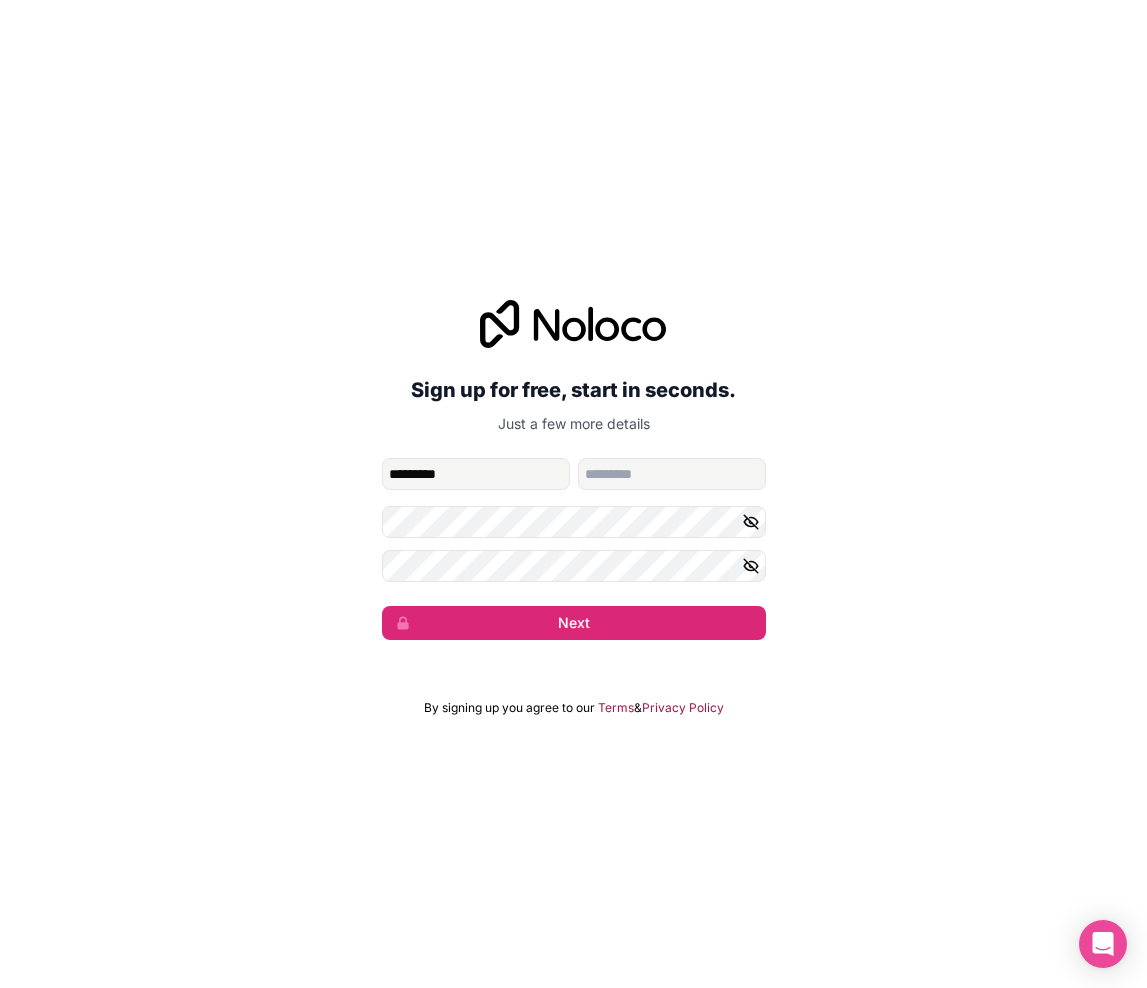 type on "*********" 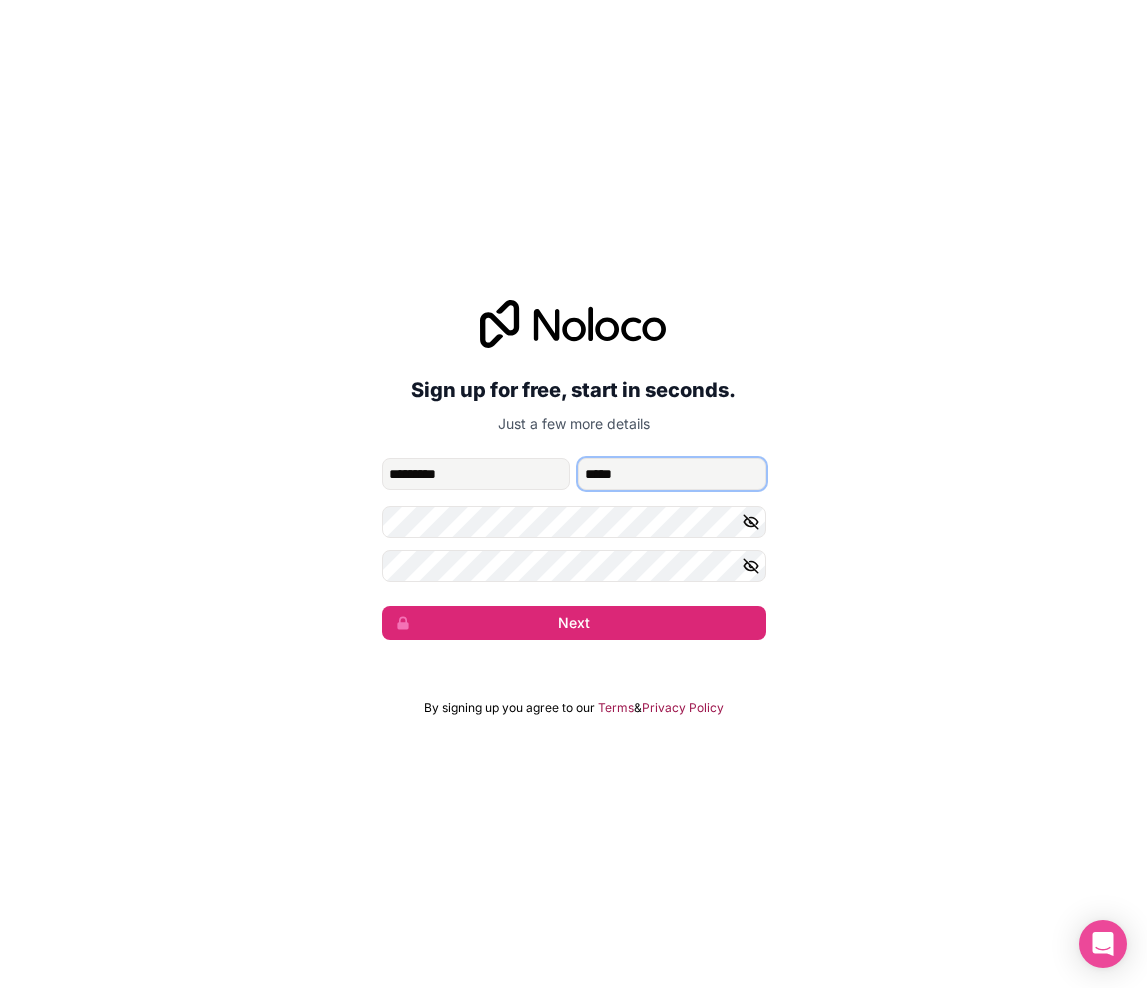 type on "*****" 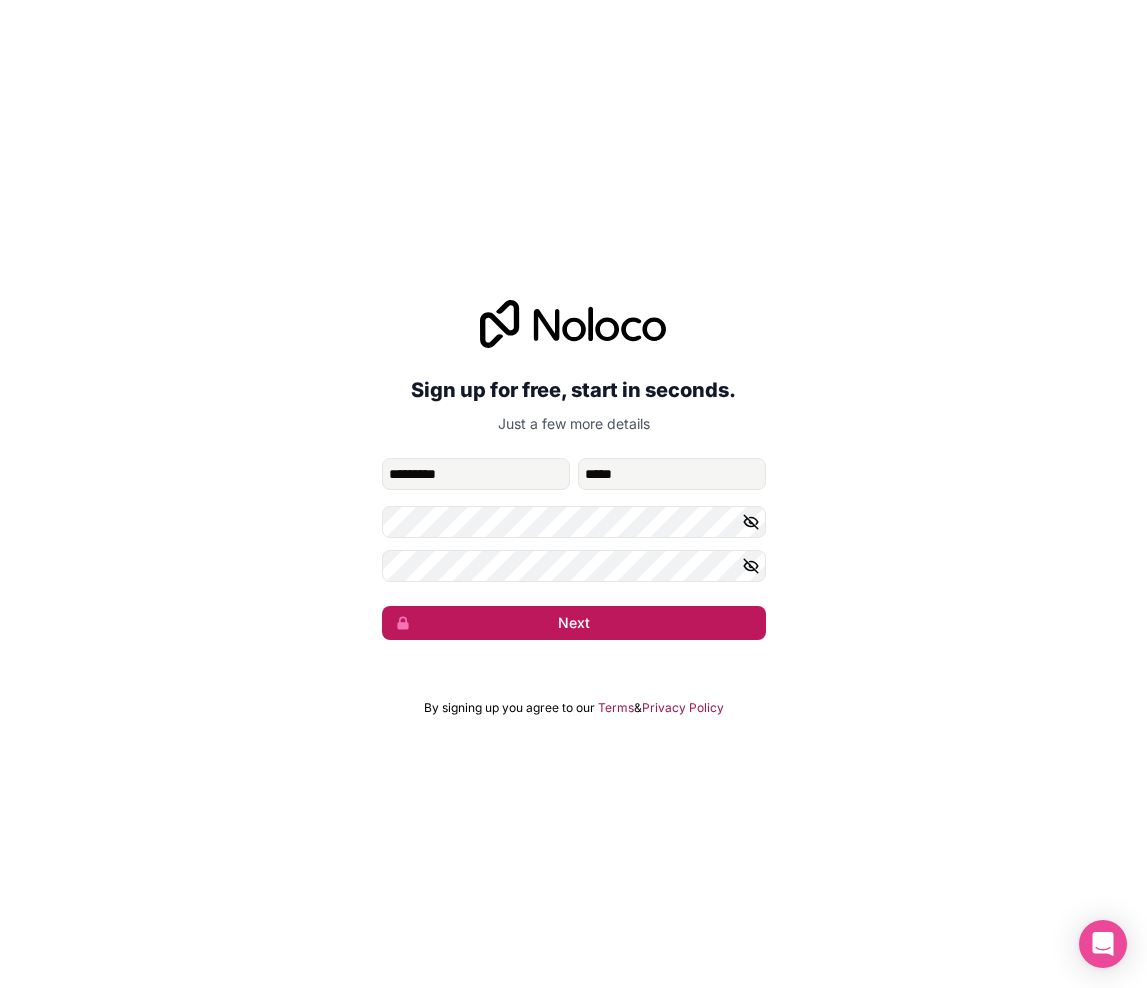 click on "Next" at bounding box center (574, 623) 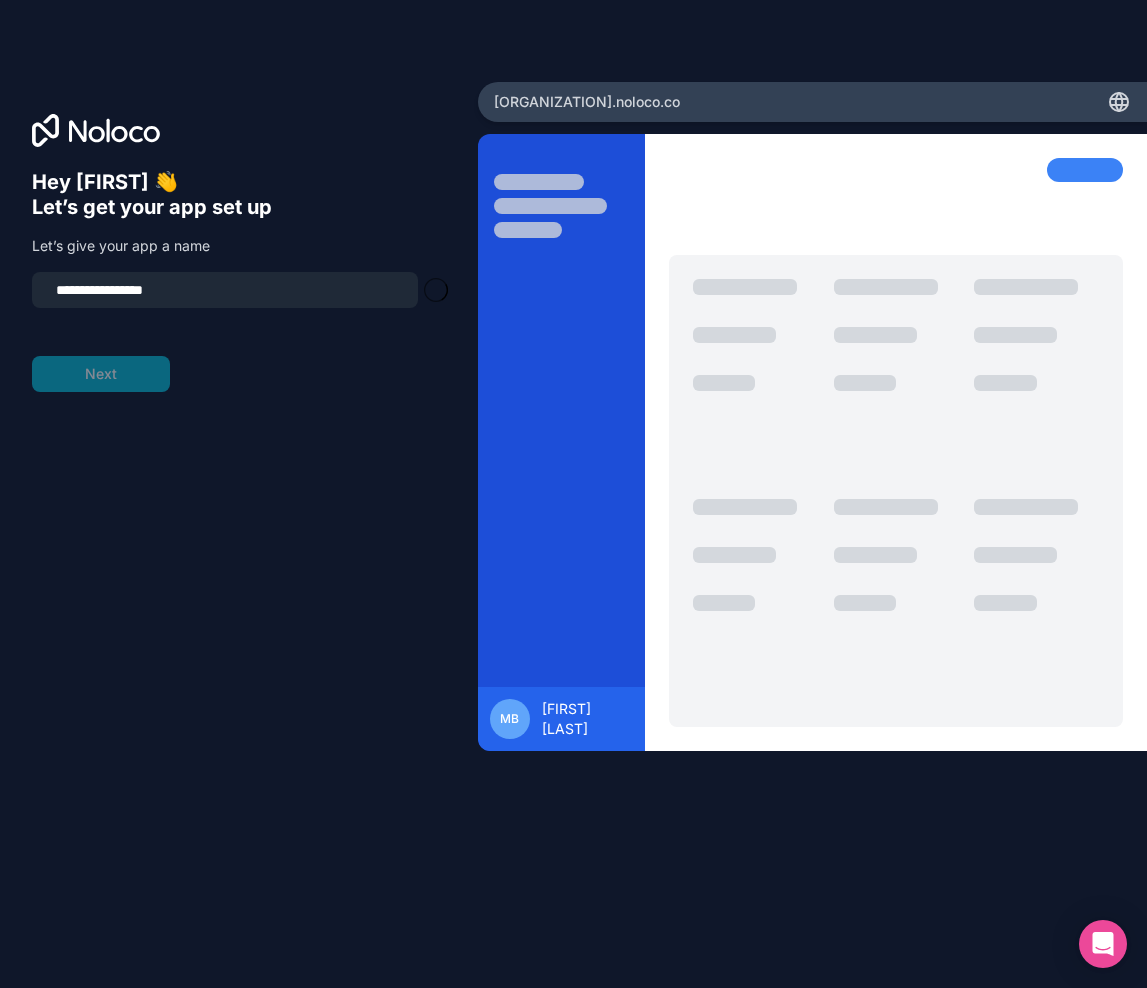 type on "**********" 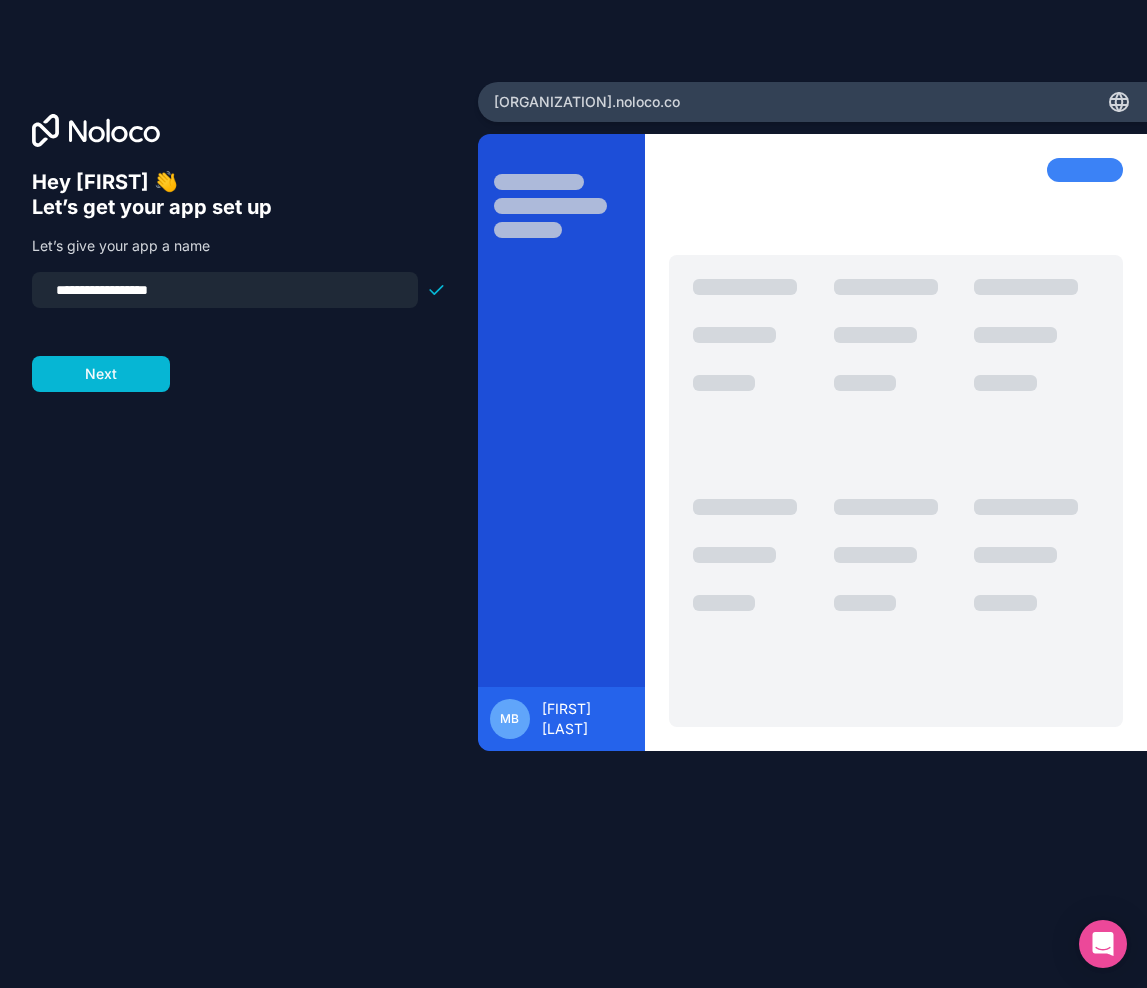 click on "Next" at bounding box center (101, 374) 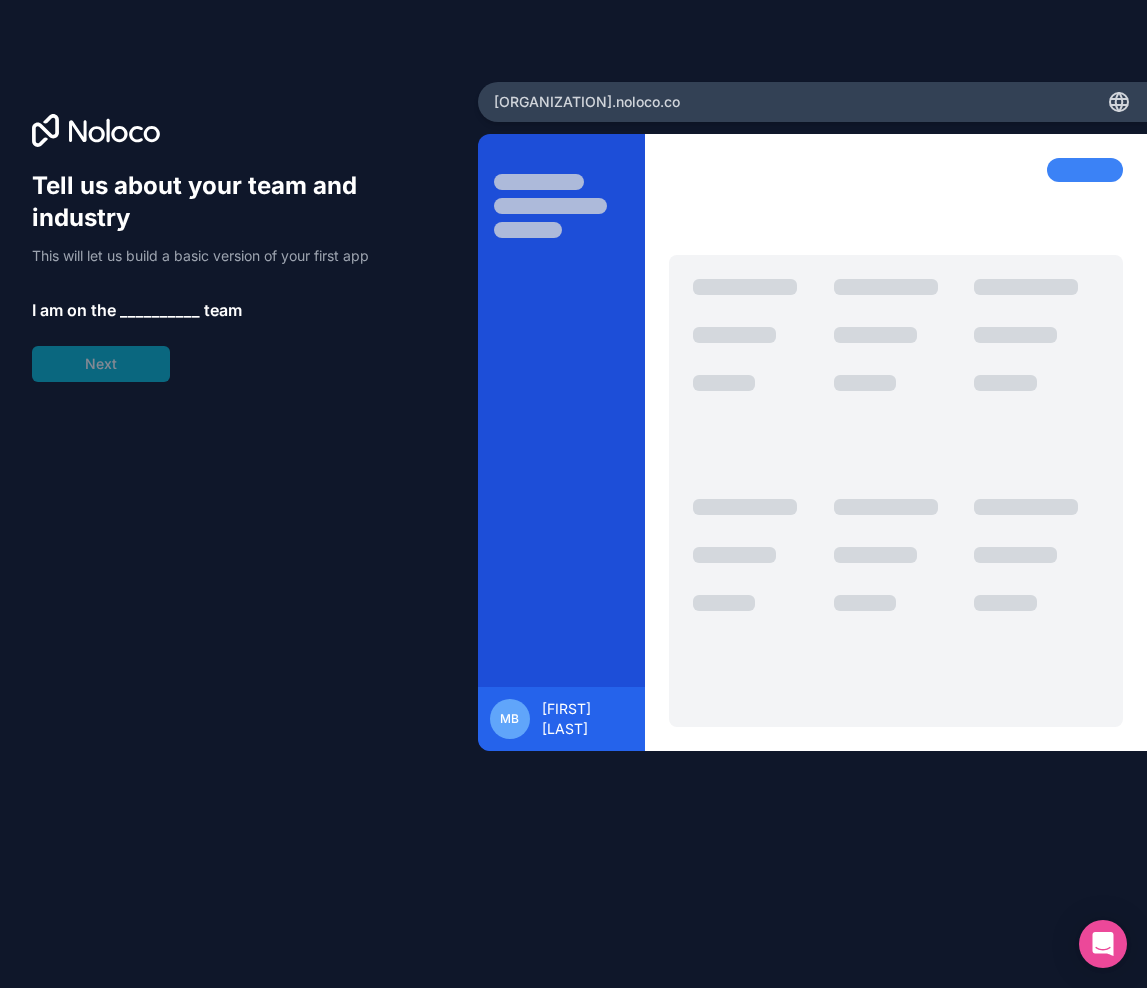 click on "__________" at bounding box center [160, 310] 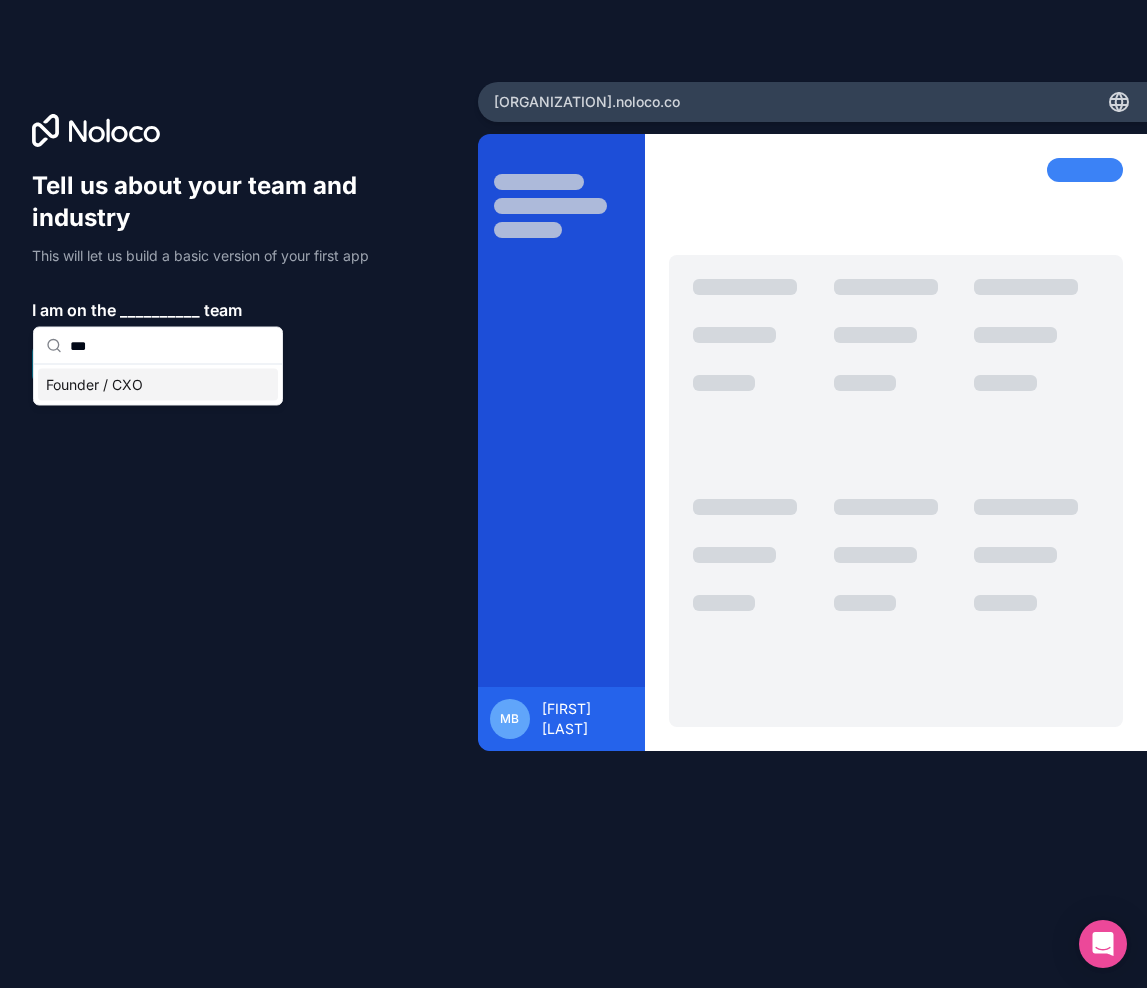 type on "****" 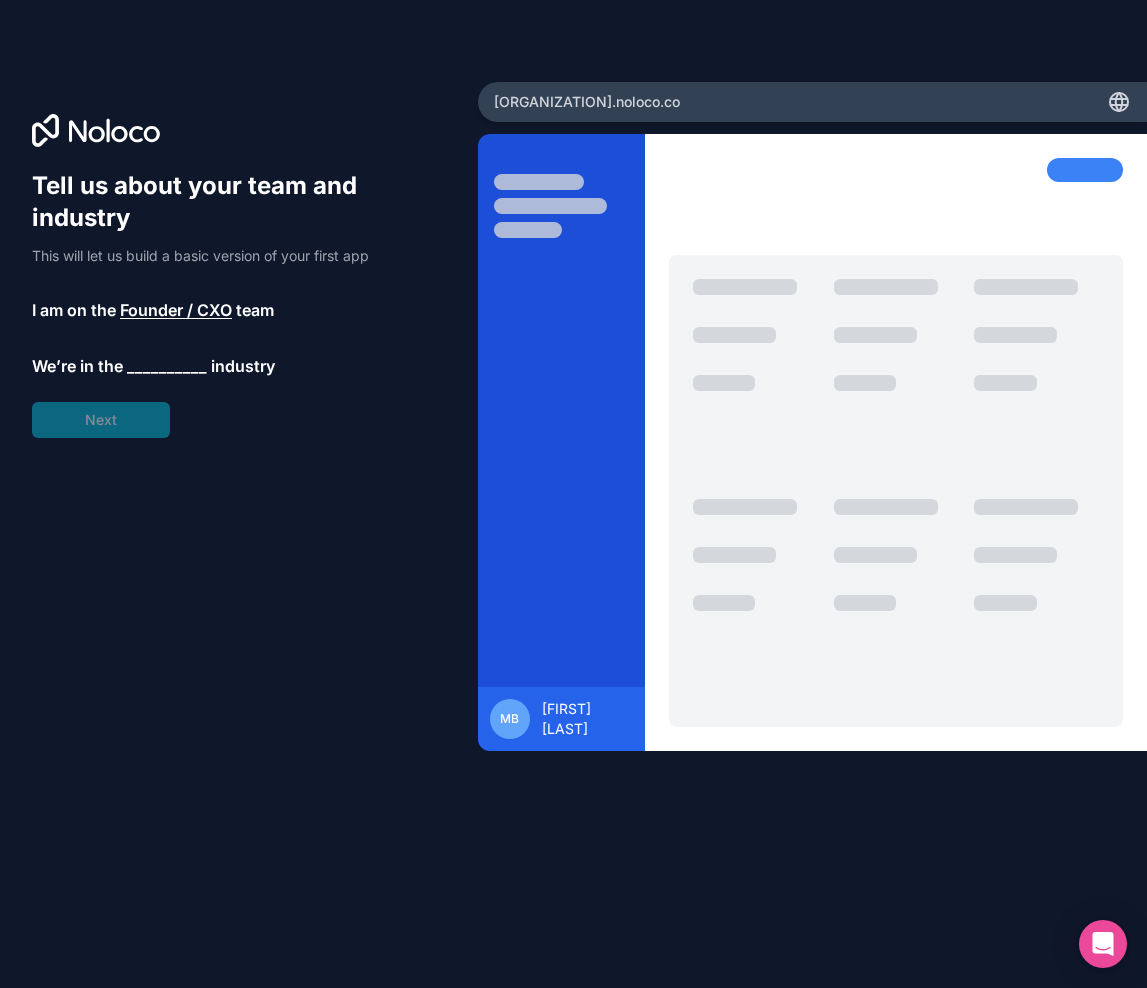 click on "__________" at bounding box center (167, 366) 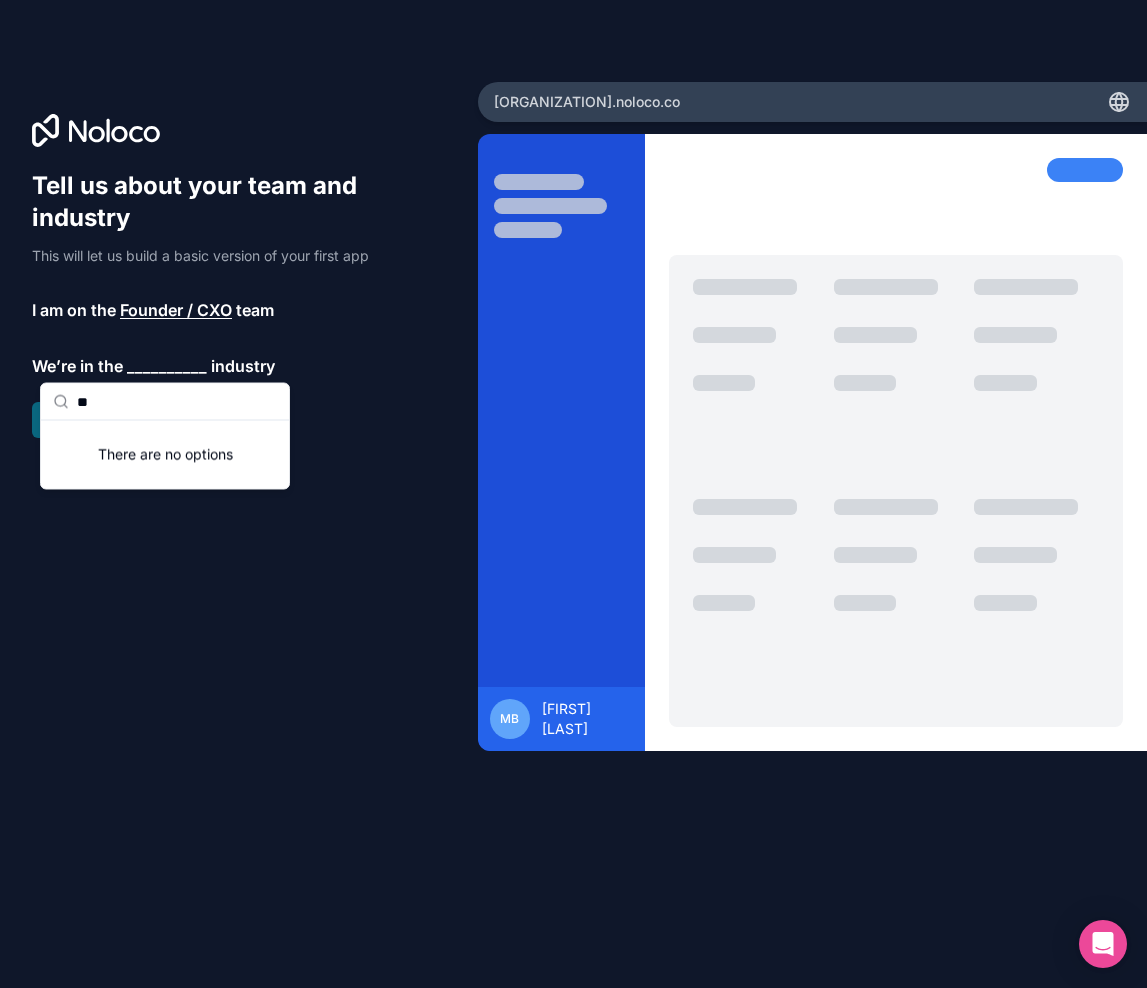 type on "*" 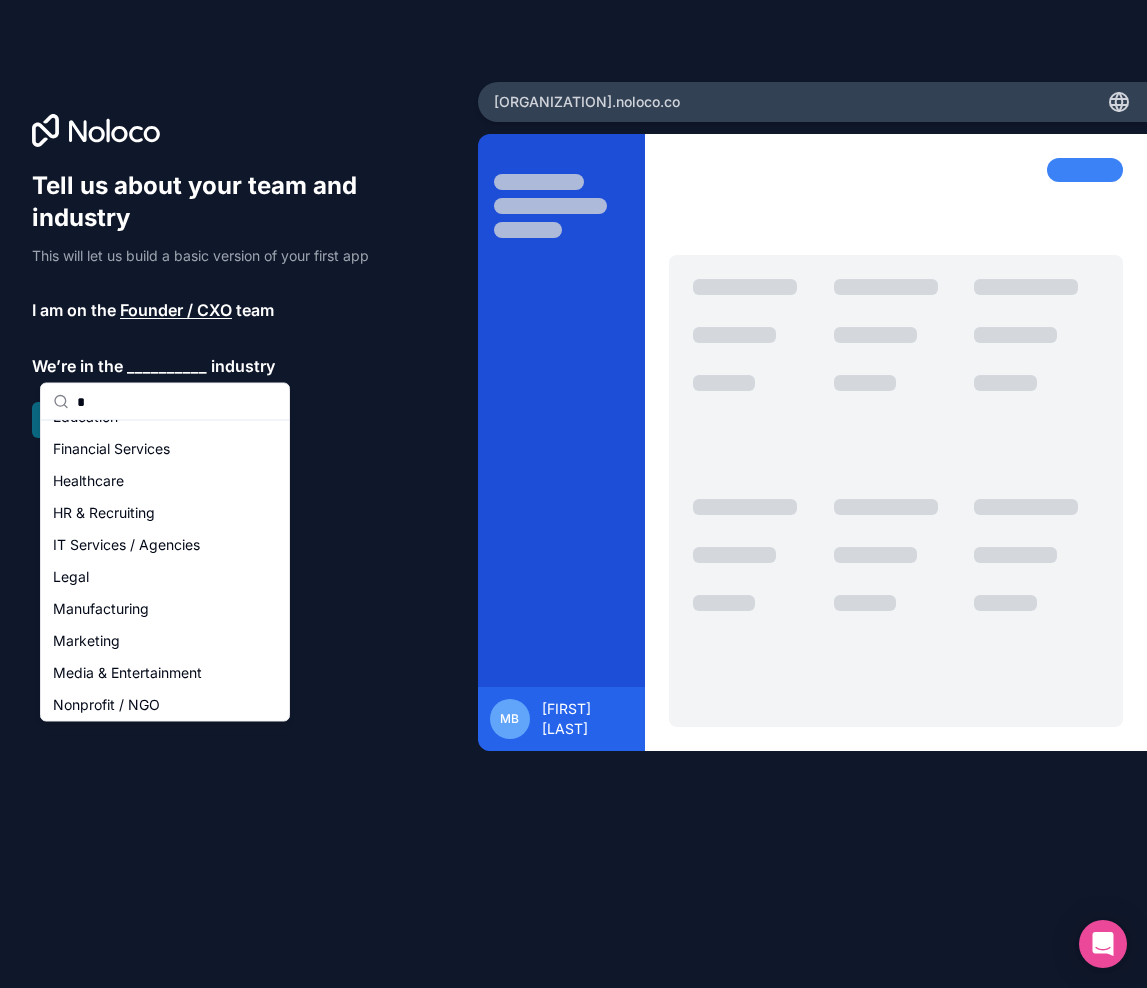 scroll, scrollTop: 0, scrollLeft: 0, axis: both 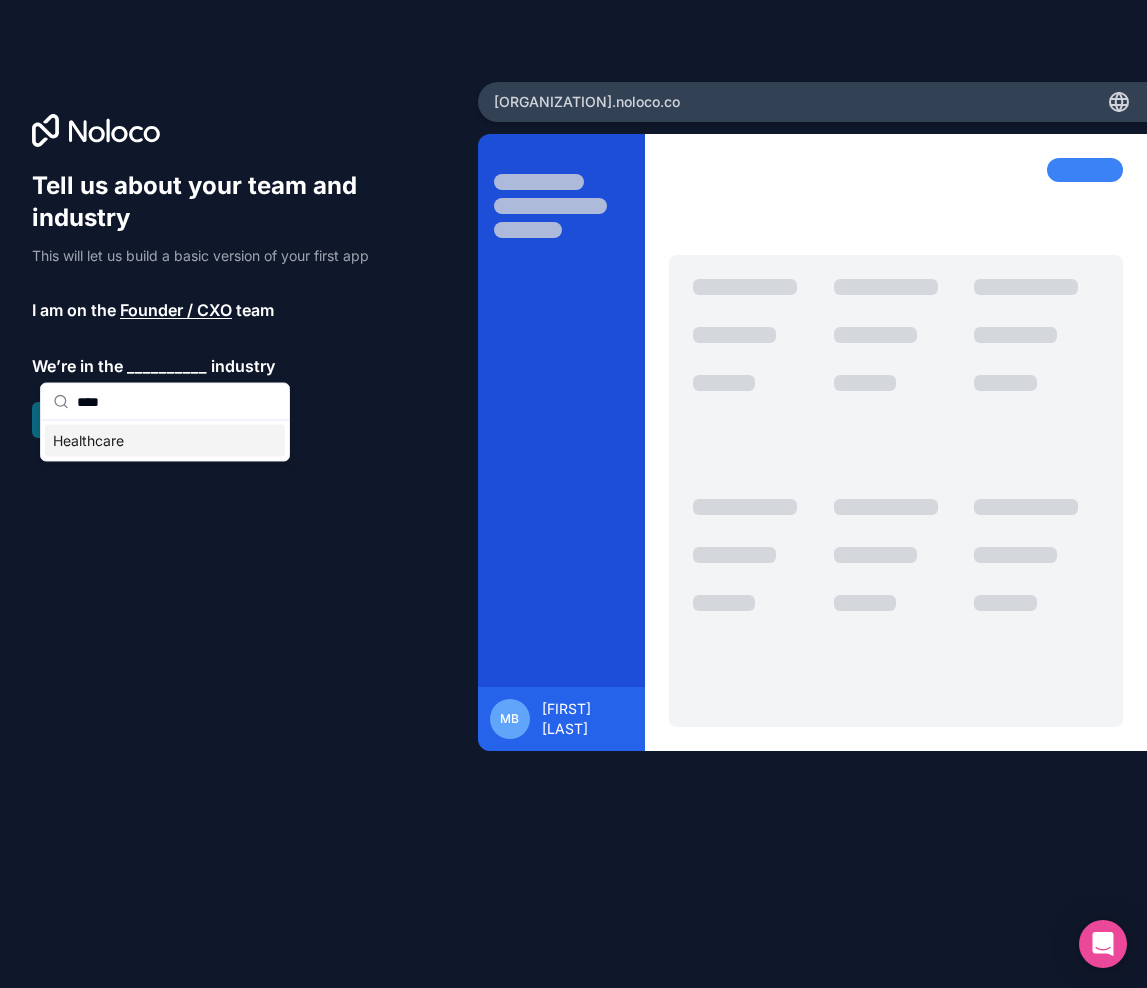 type on "*****" 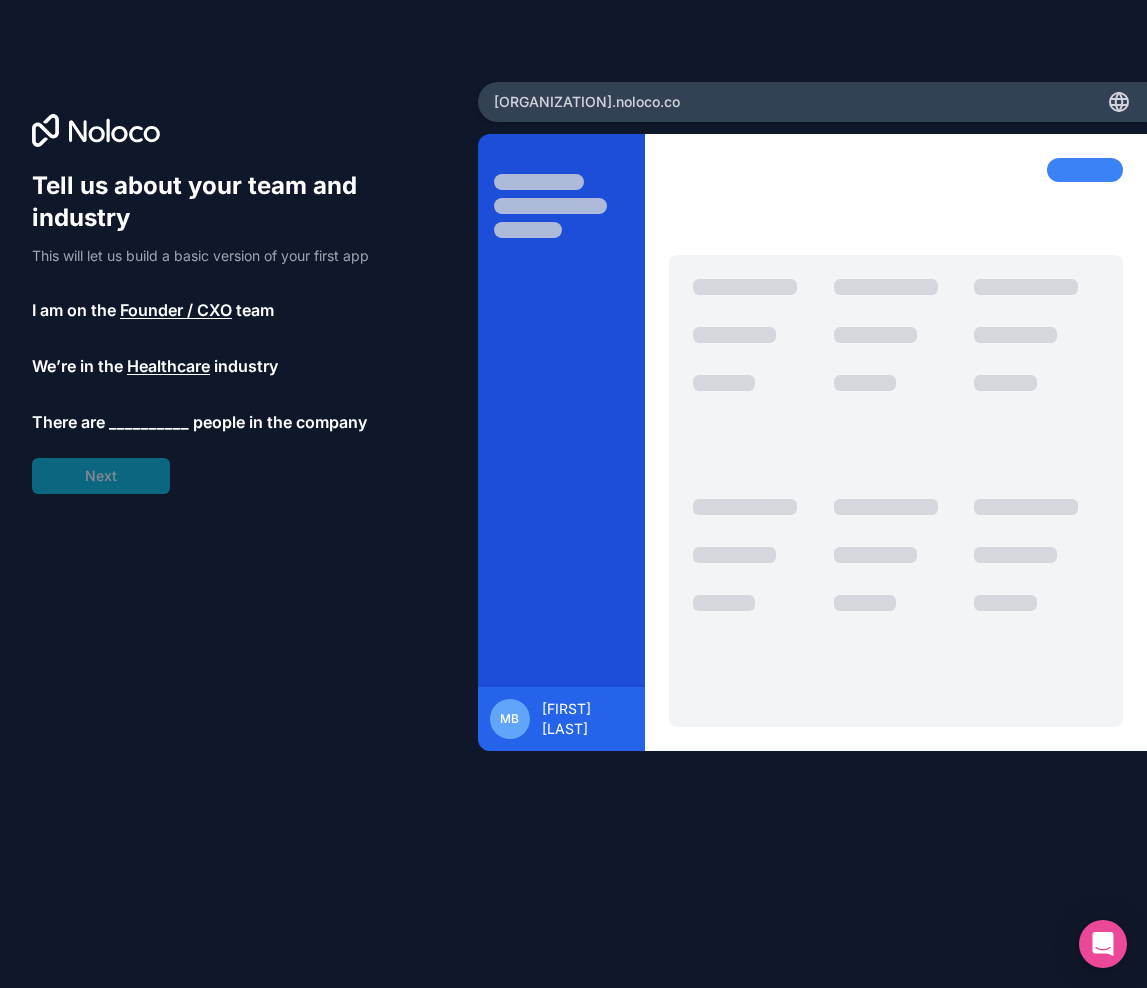 click on "__________" at bounding box center (149, 422) 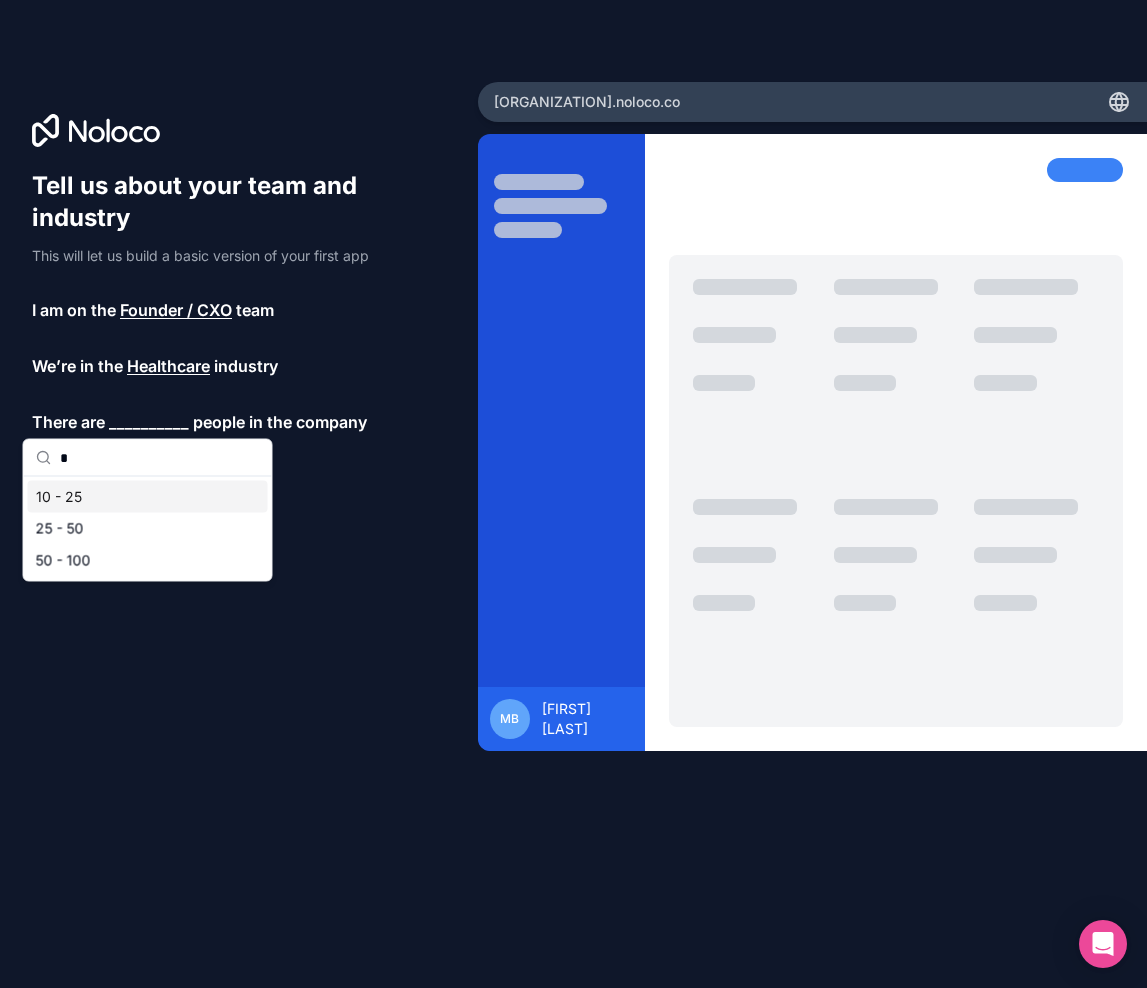 type on "*" 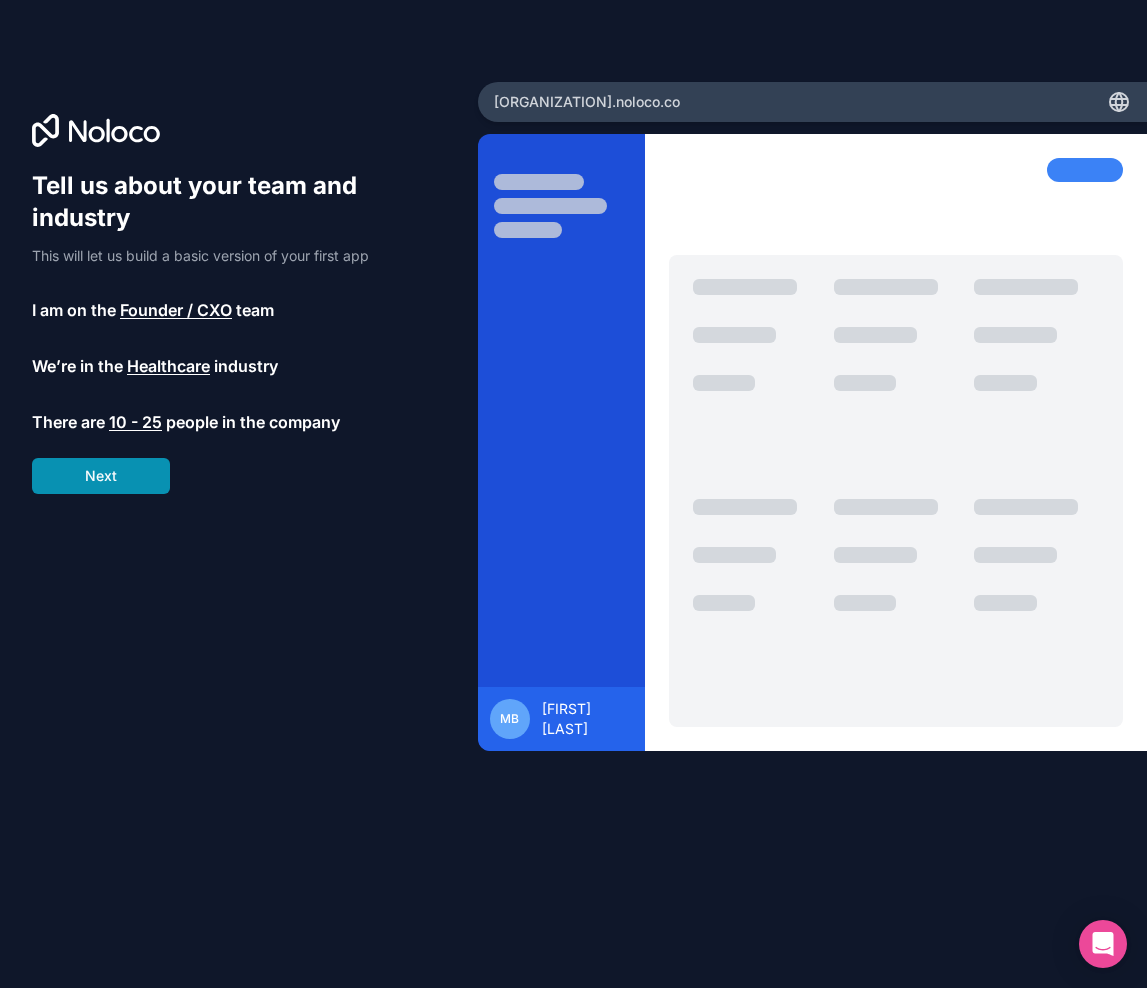 click on "Next" at bounding box center (101, 476) 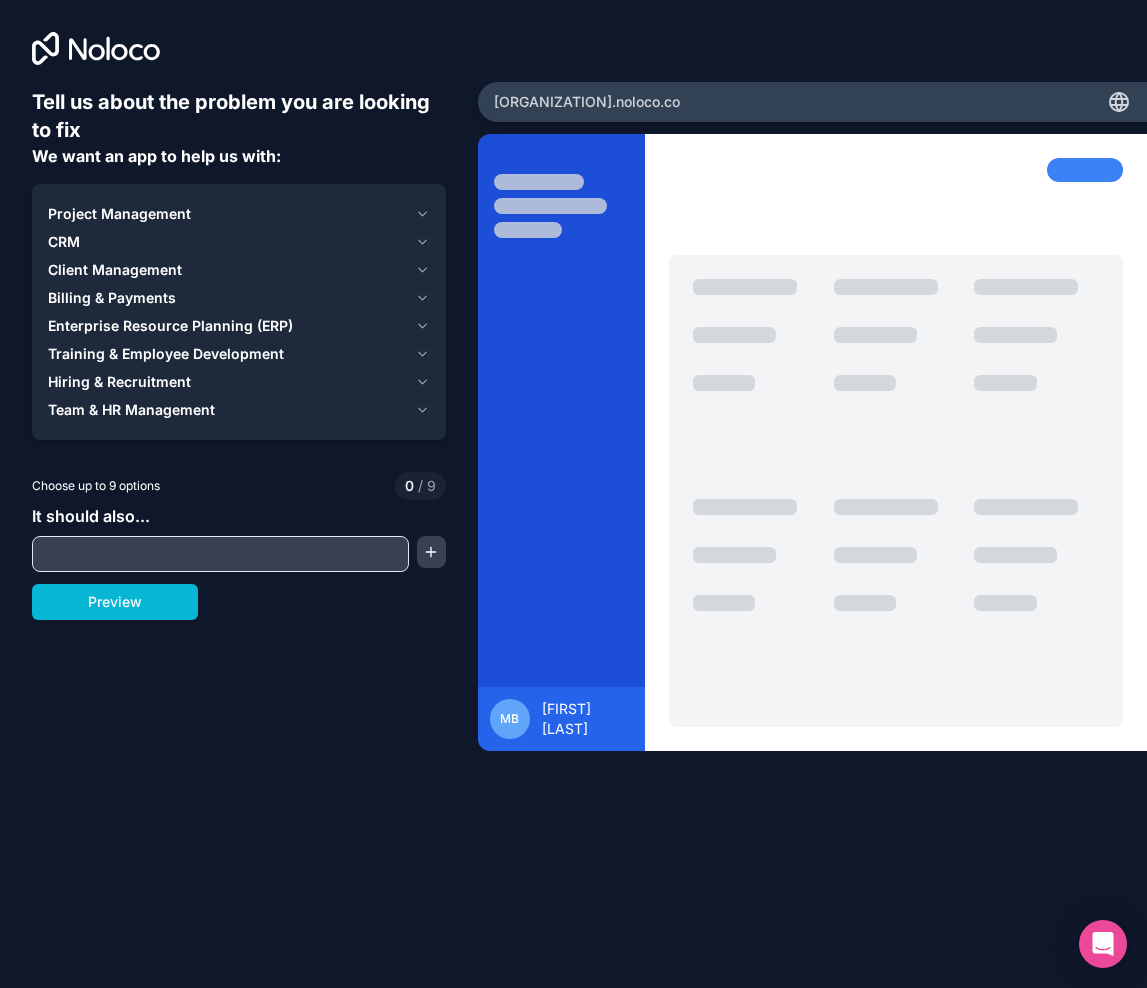 click on "Team & HR Management" at bounding box center (131, 410) 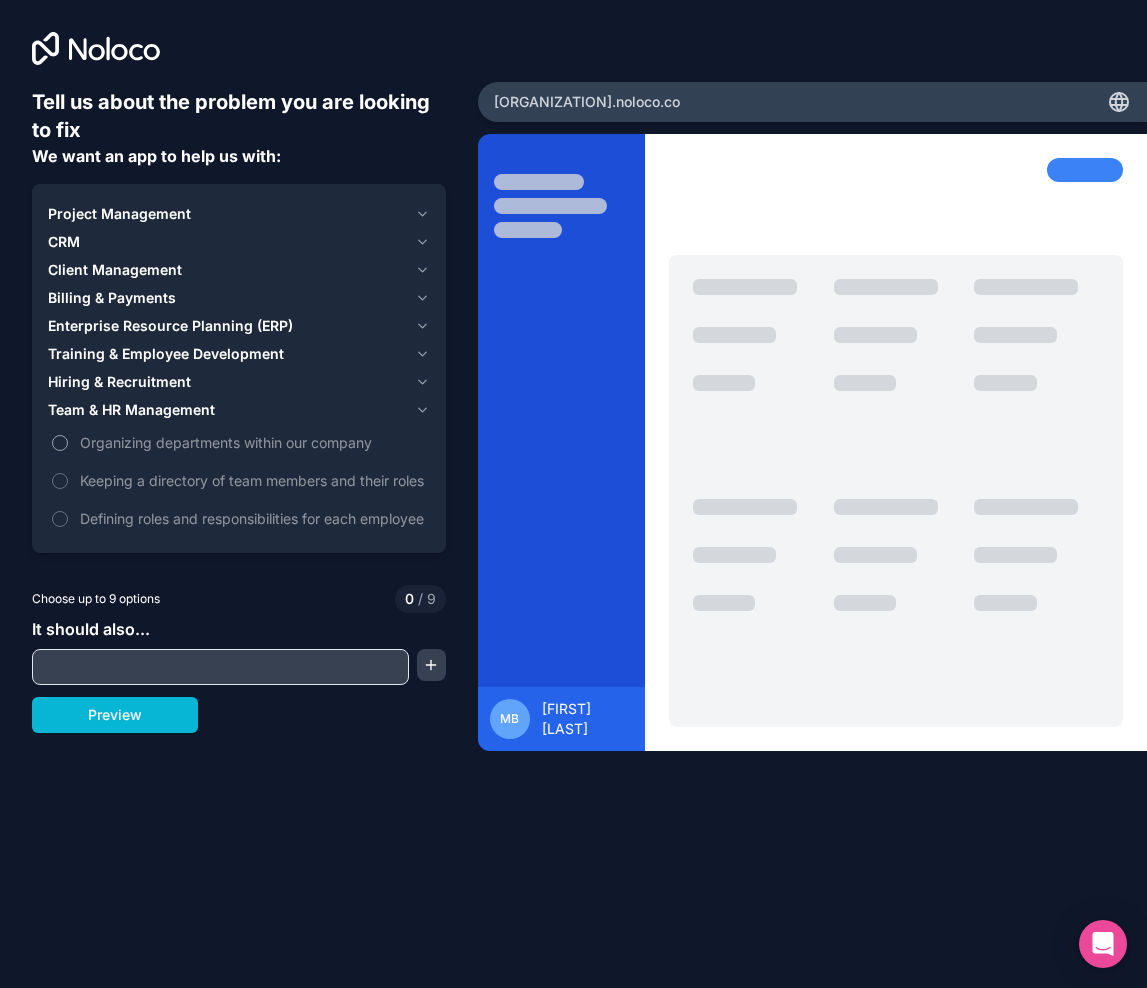 click on "Organizing departments within our company" at bounding box center [253, 442] 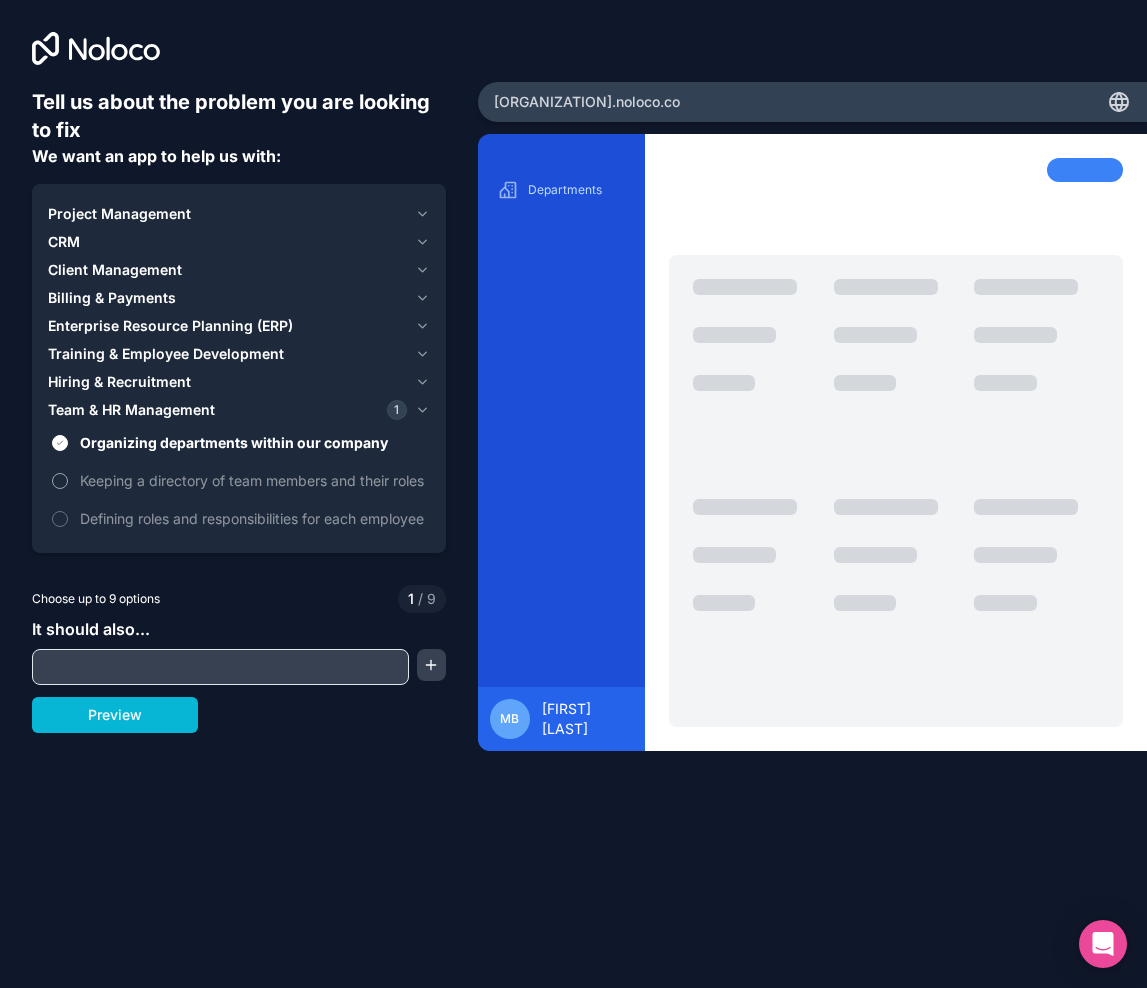 click on "Keeping a directory of team members and their roles" at bounding box center [253, 480] 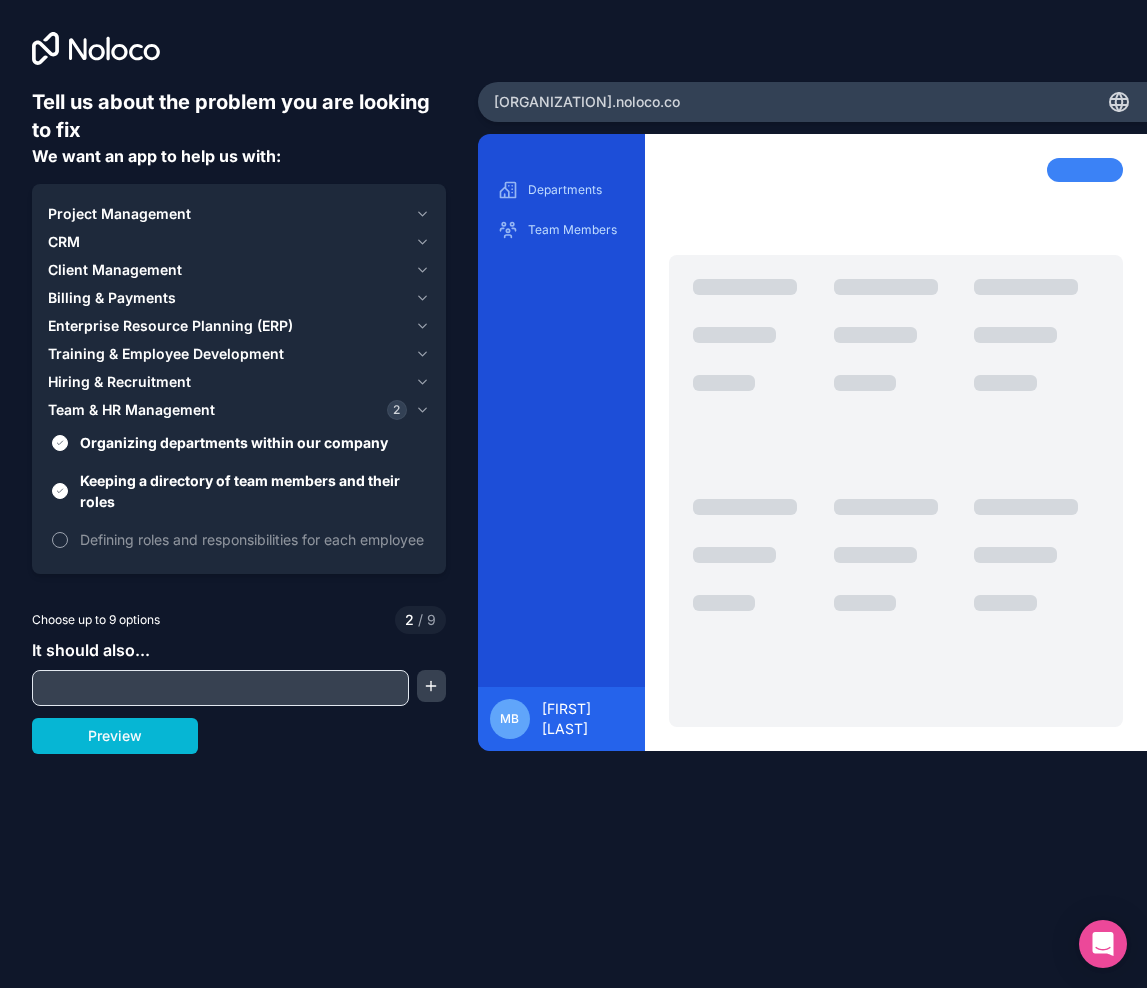 click on "Defining roles and responsibilities for each employee" at bounding box center [253, 539] 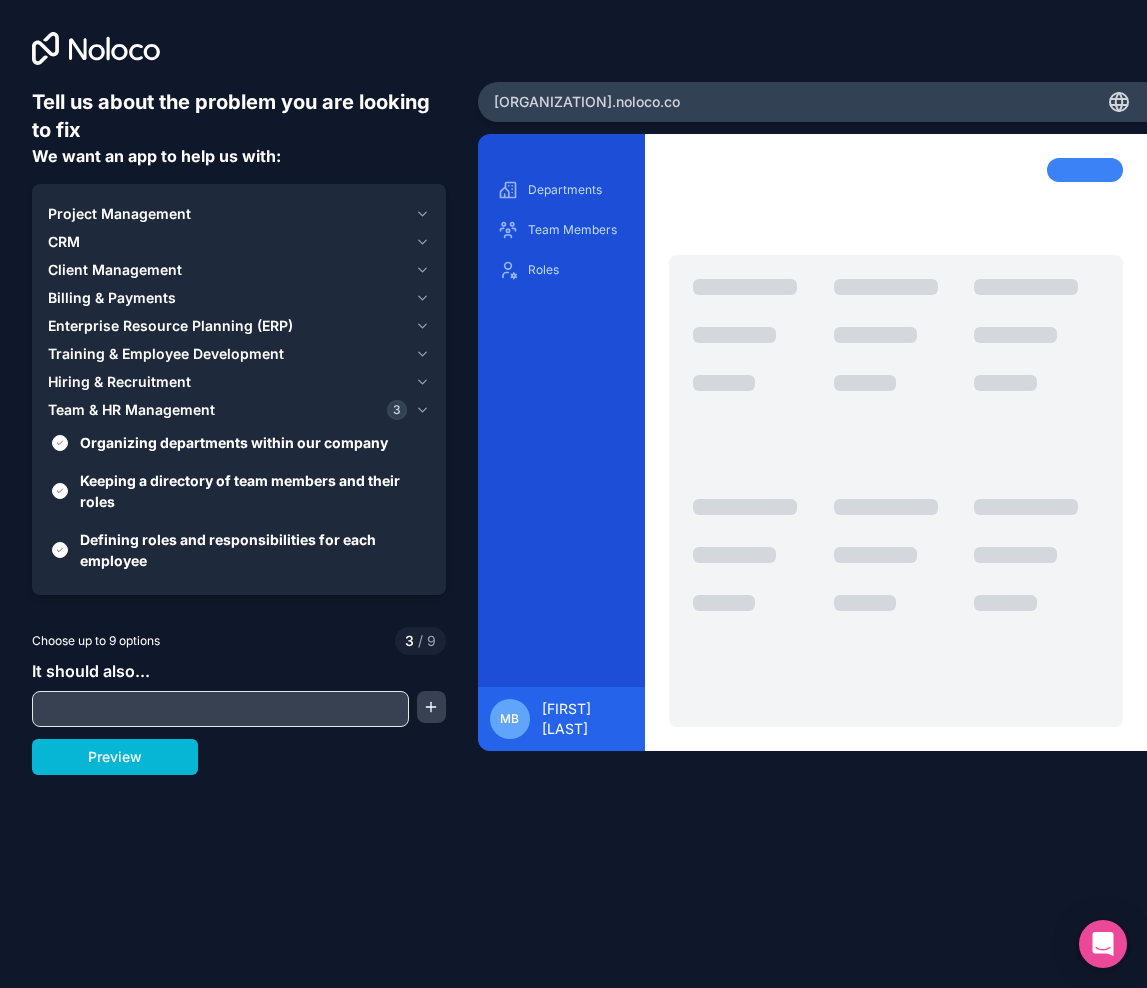 click on "Hiring & Recruitment" at bounding box center (119, 382) 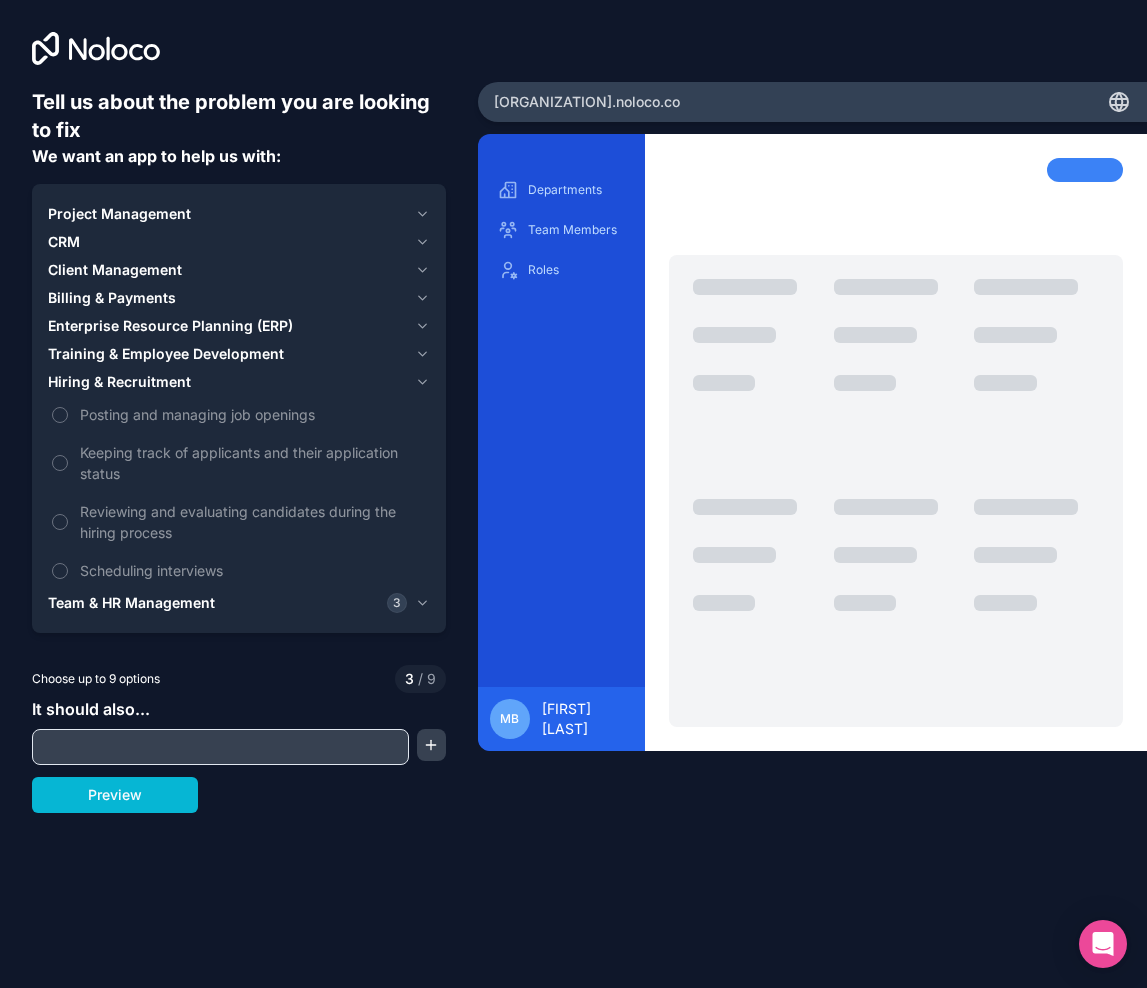 click on "Training & Employee Development" at bounding box center (166, 354) 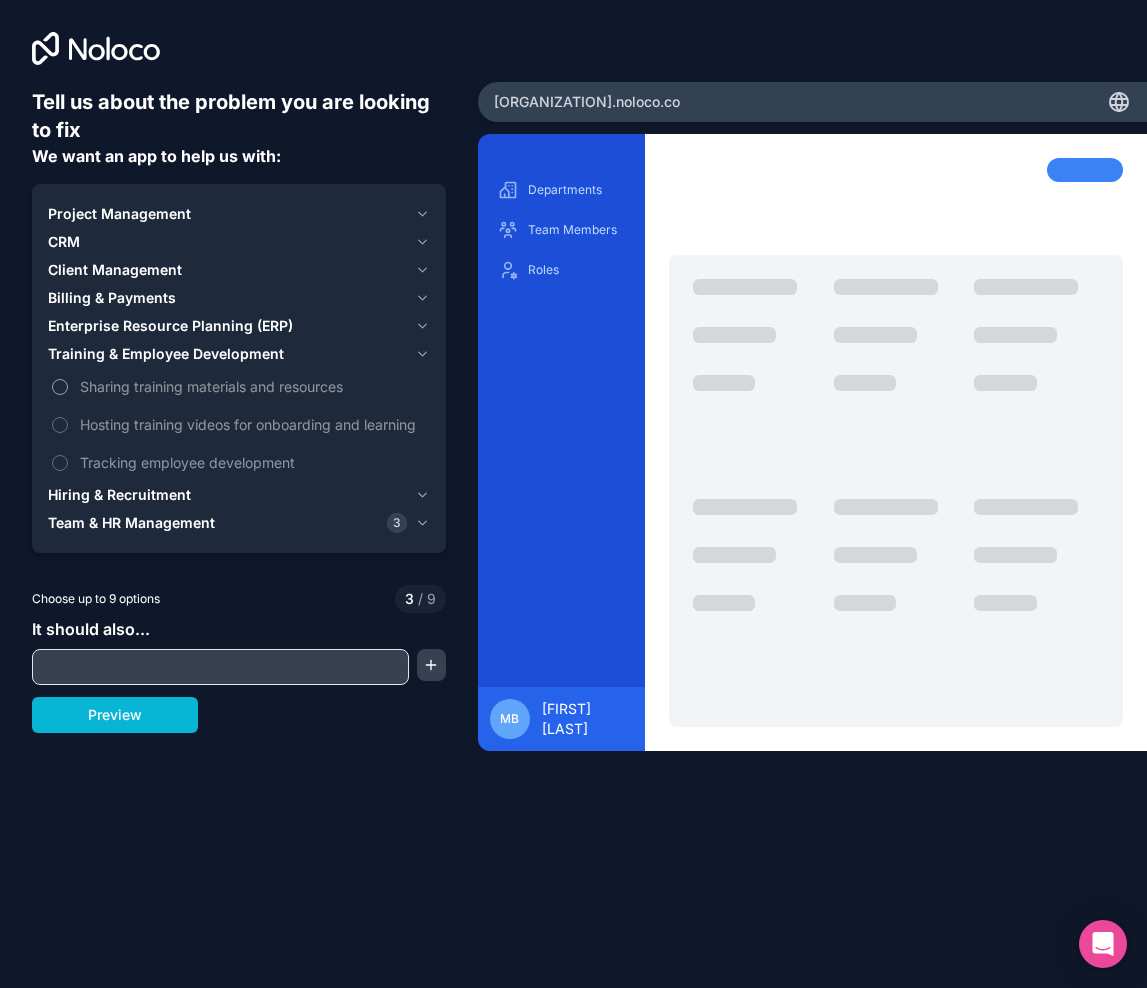 click on "Sharing training materials and resources" at bounding box center [253, 386] 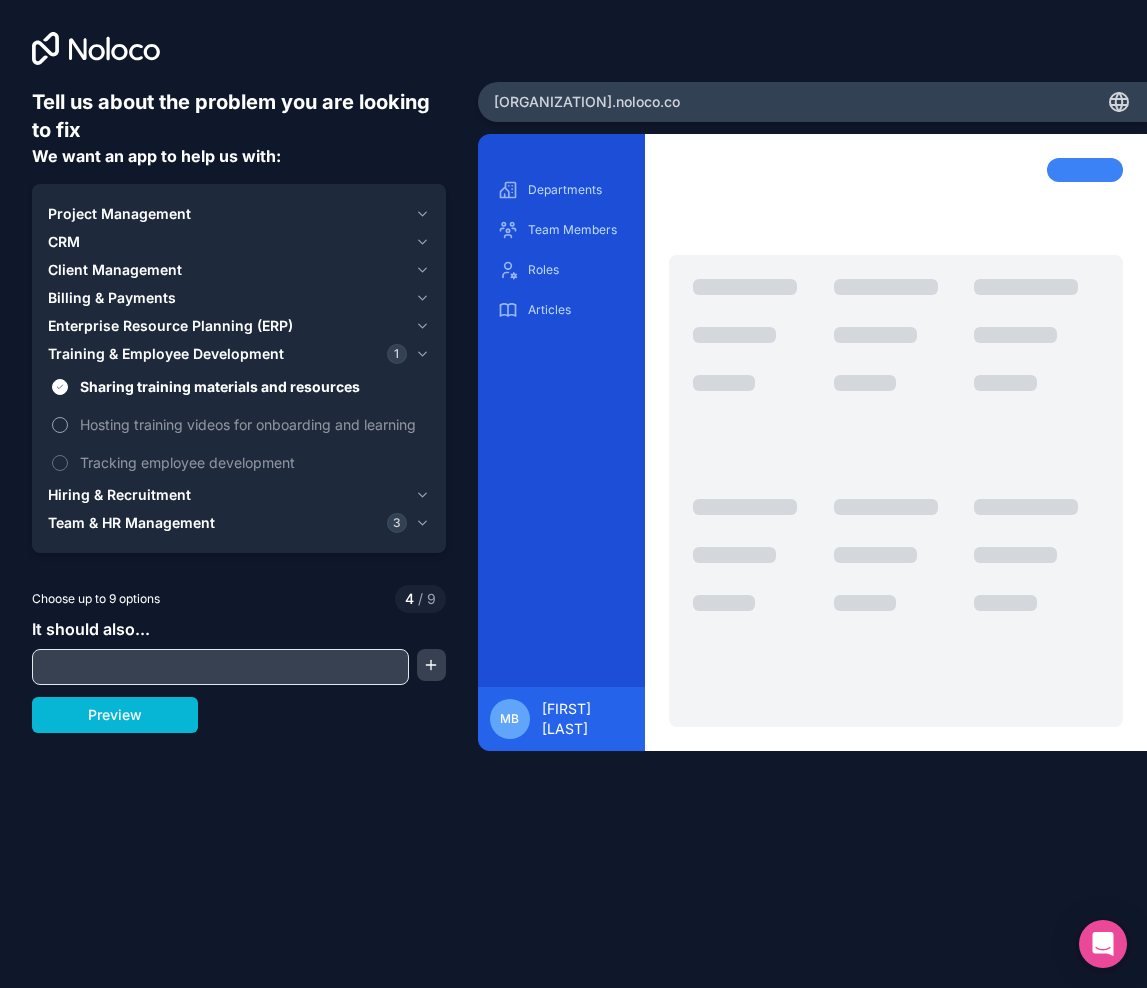 click on "Hosting training videos for onboarding and learning" at bounding box center (253, 424) 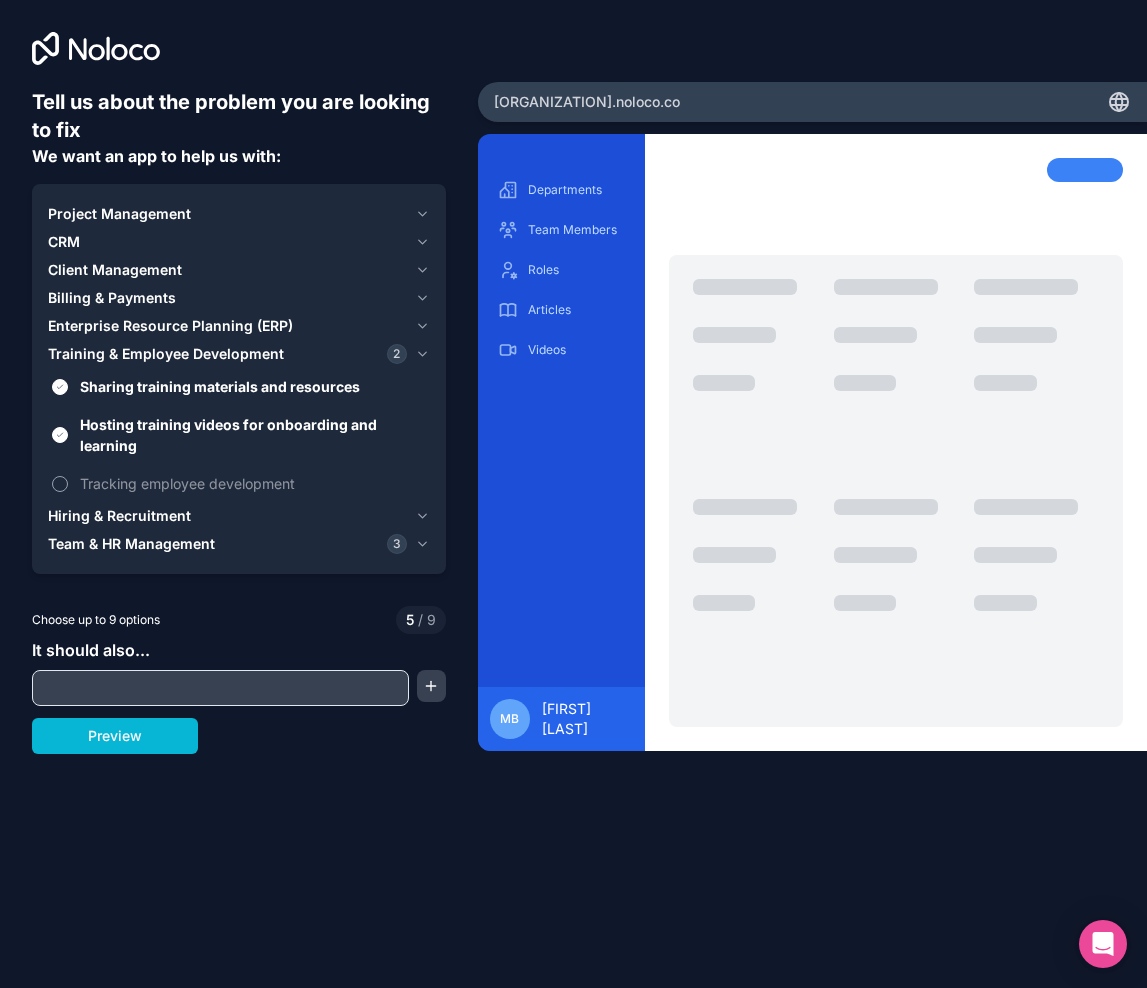 click on "Tracking employee development" at bounding box center [253, 483] 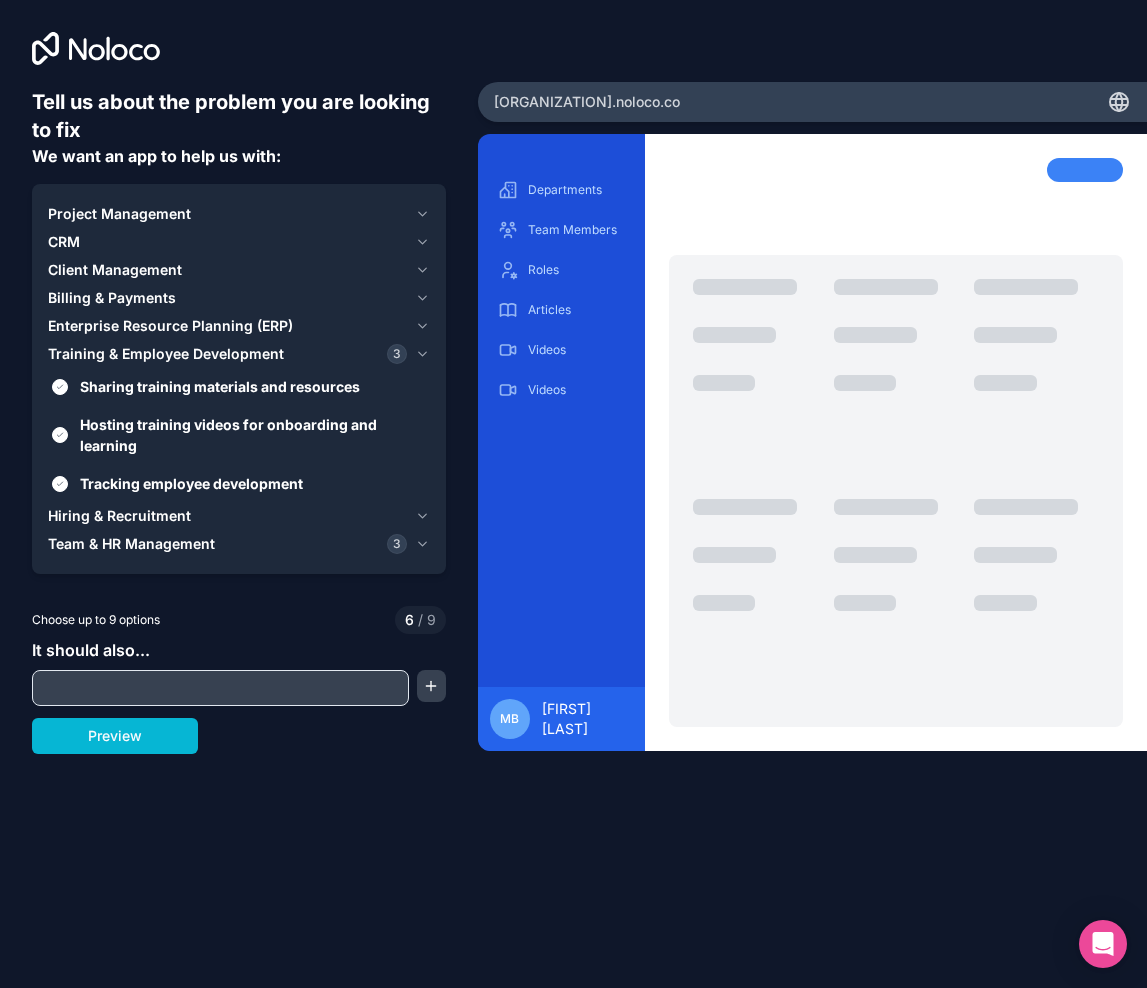 click on "Enterprise Resource Planning (ERP)" at bounding box center [170, 326] 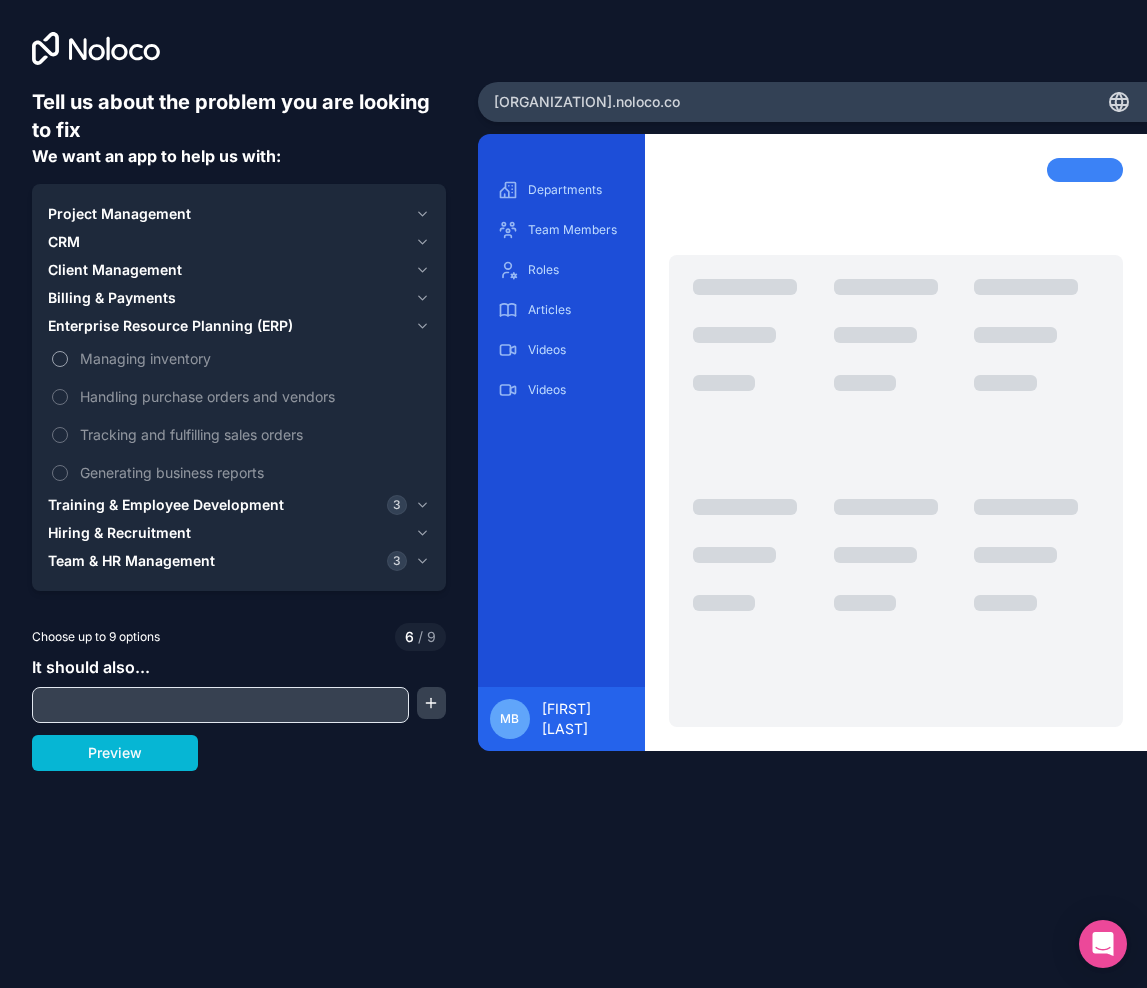 click on "Managing inventory" at bounding box center [253, 358] 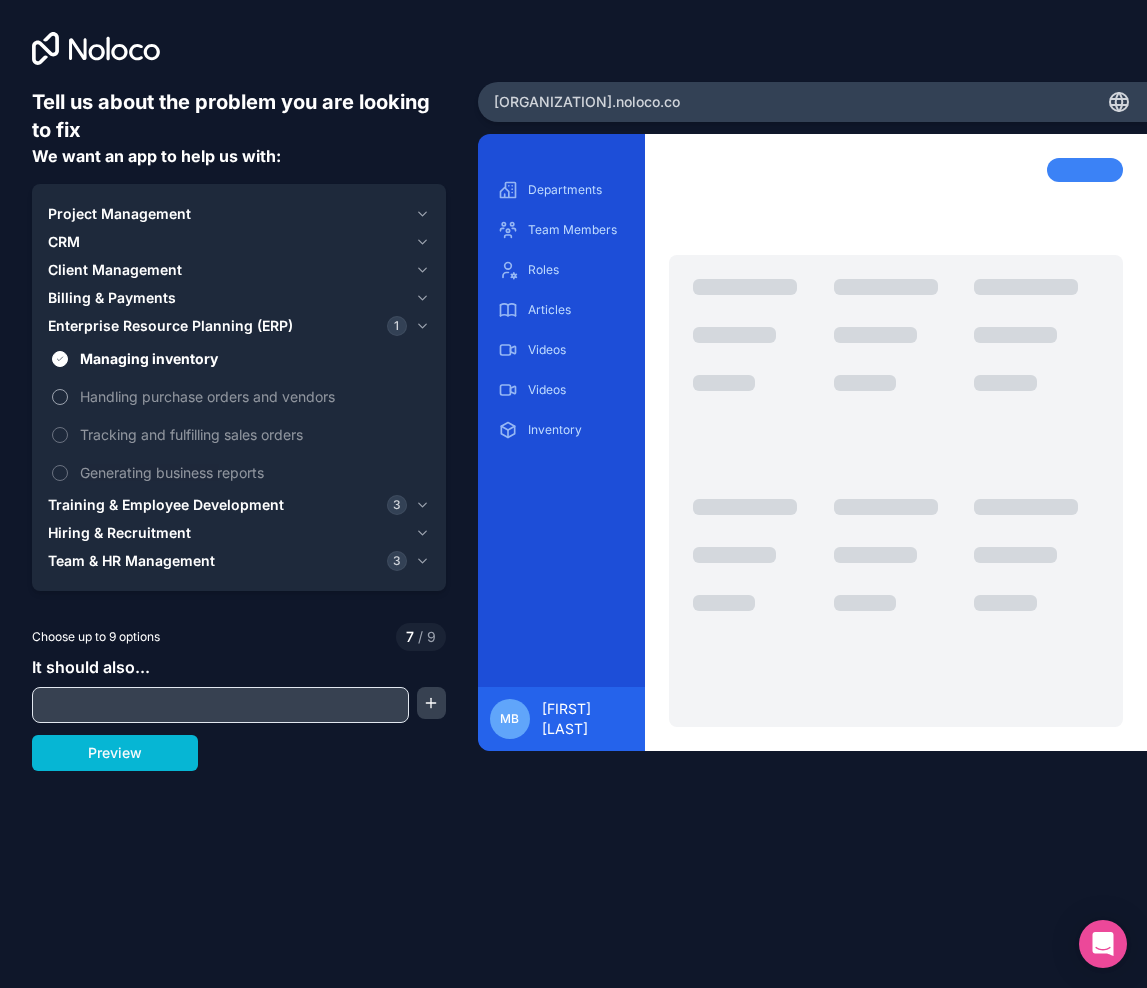 click on "Handling purchase orders and vendors" at bounding box center [253, 396] 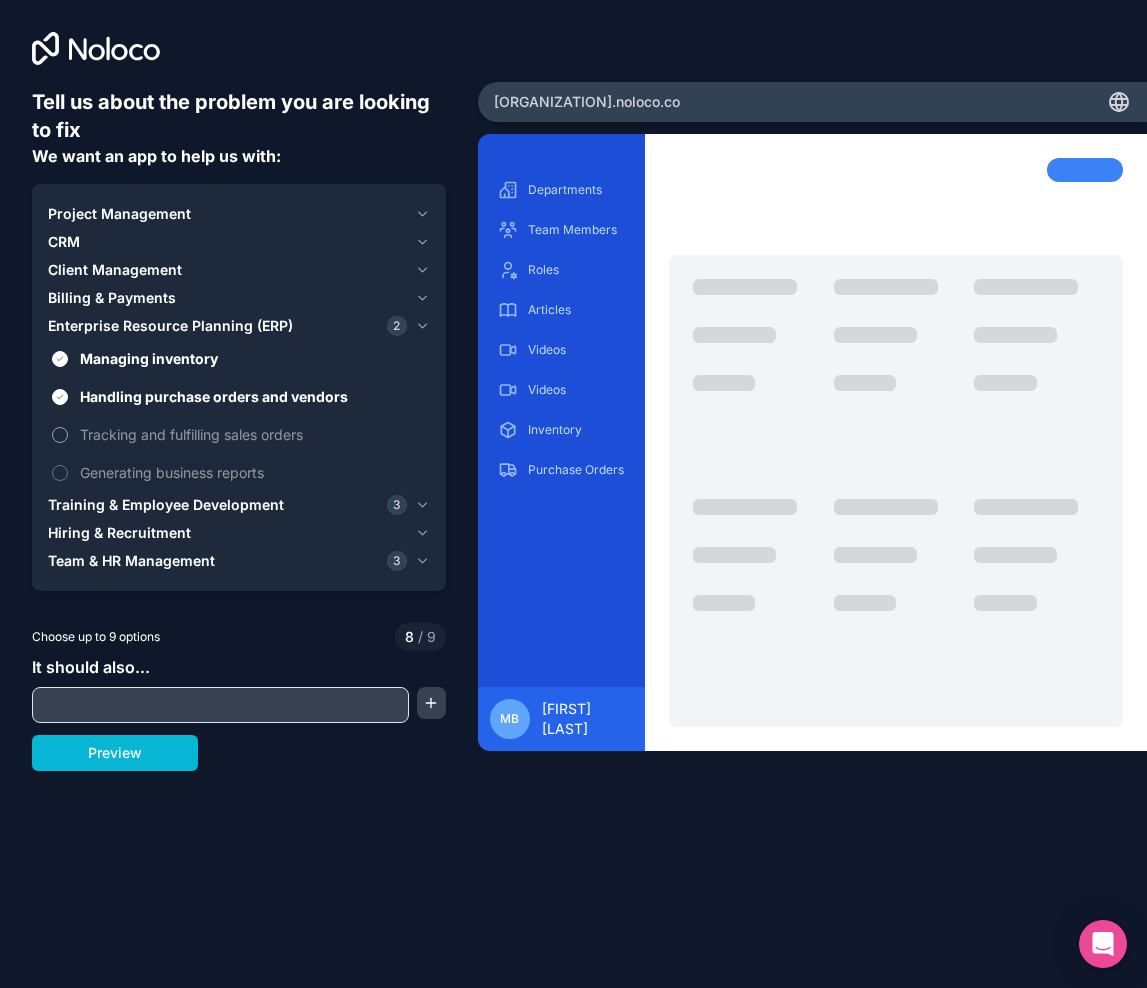 click on "Tracking and fulfilling sales orders" at bounding box center (253, 434) 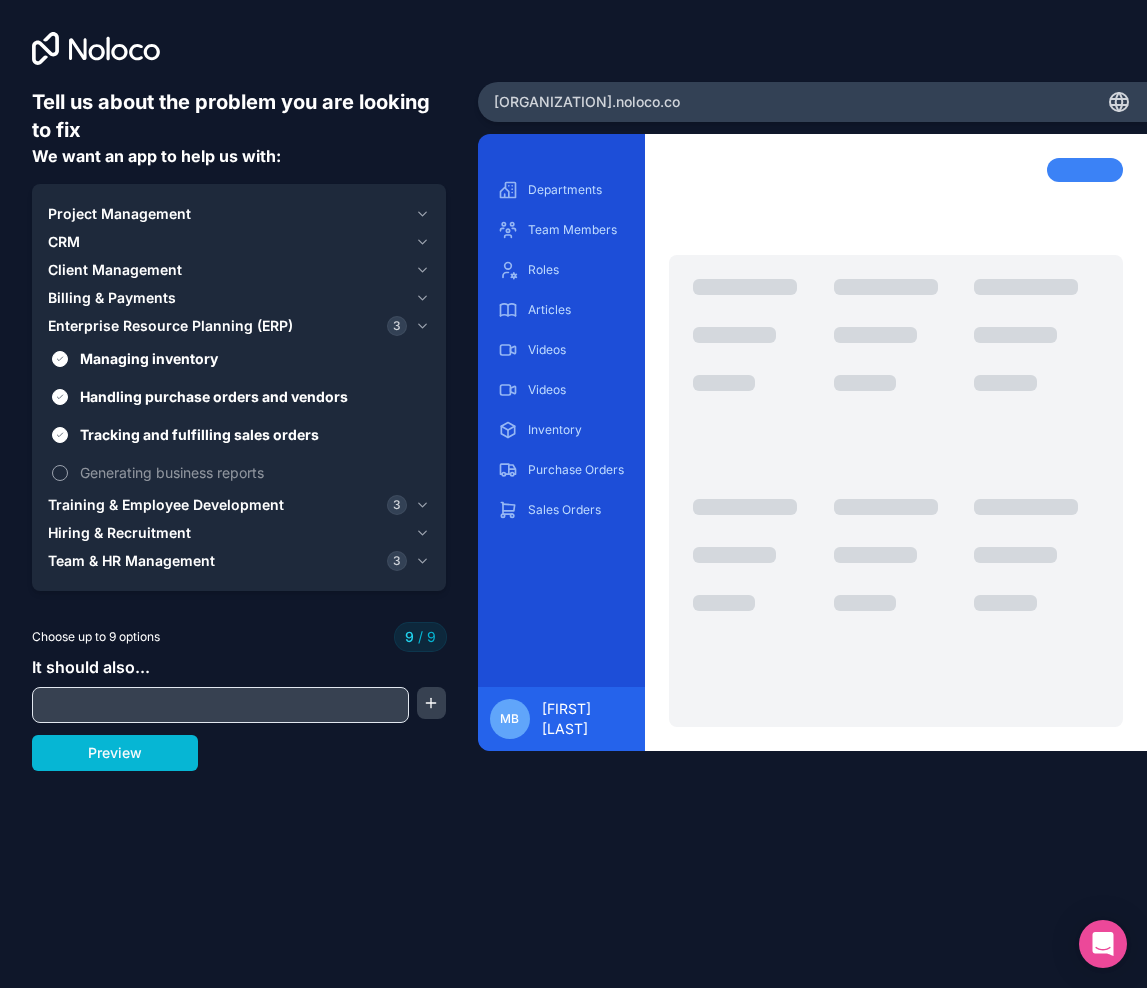 click on "Generating business reports" at bounding box center [253, 472] 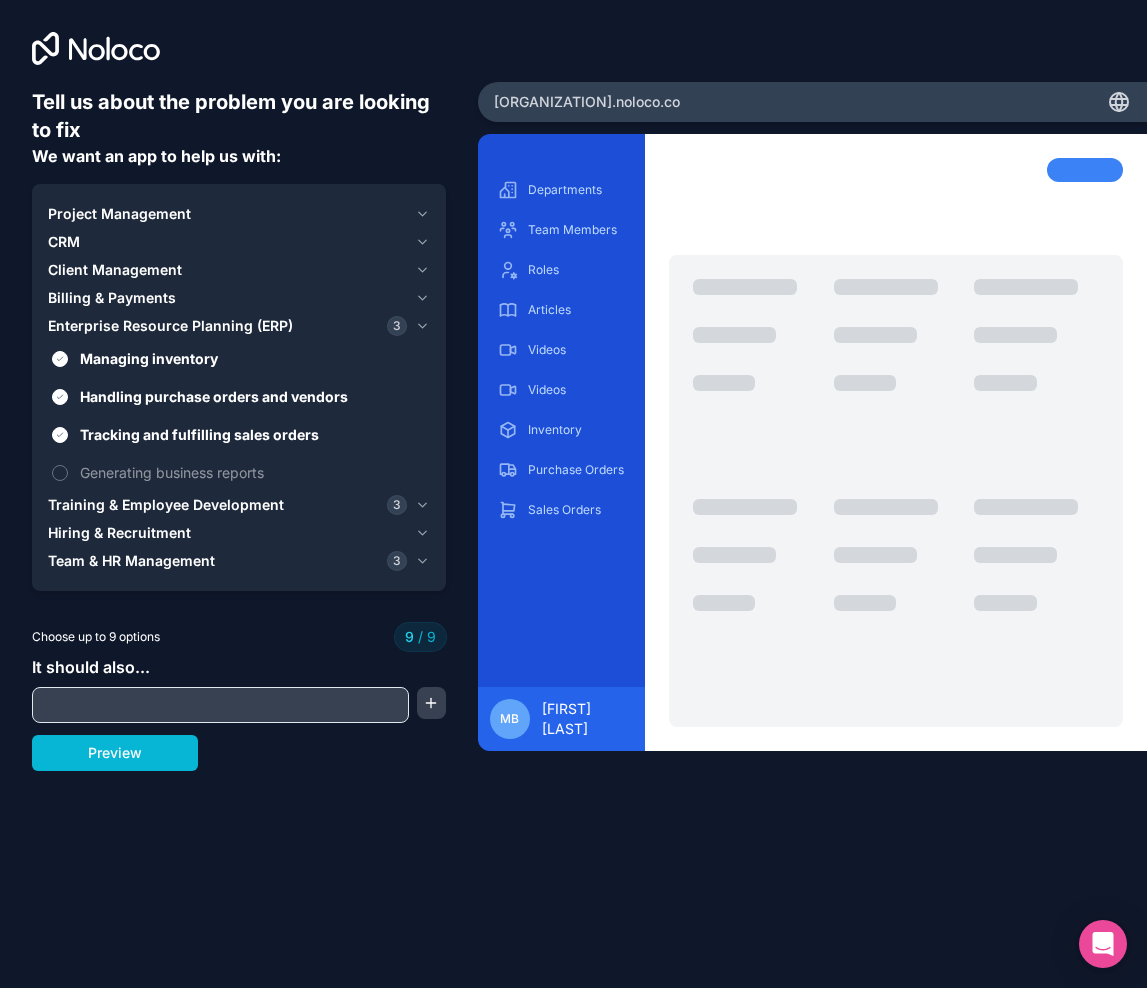 click on "Billing & Payments" at bounding box center (112, 298) 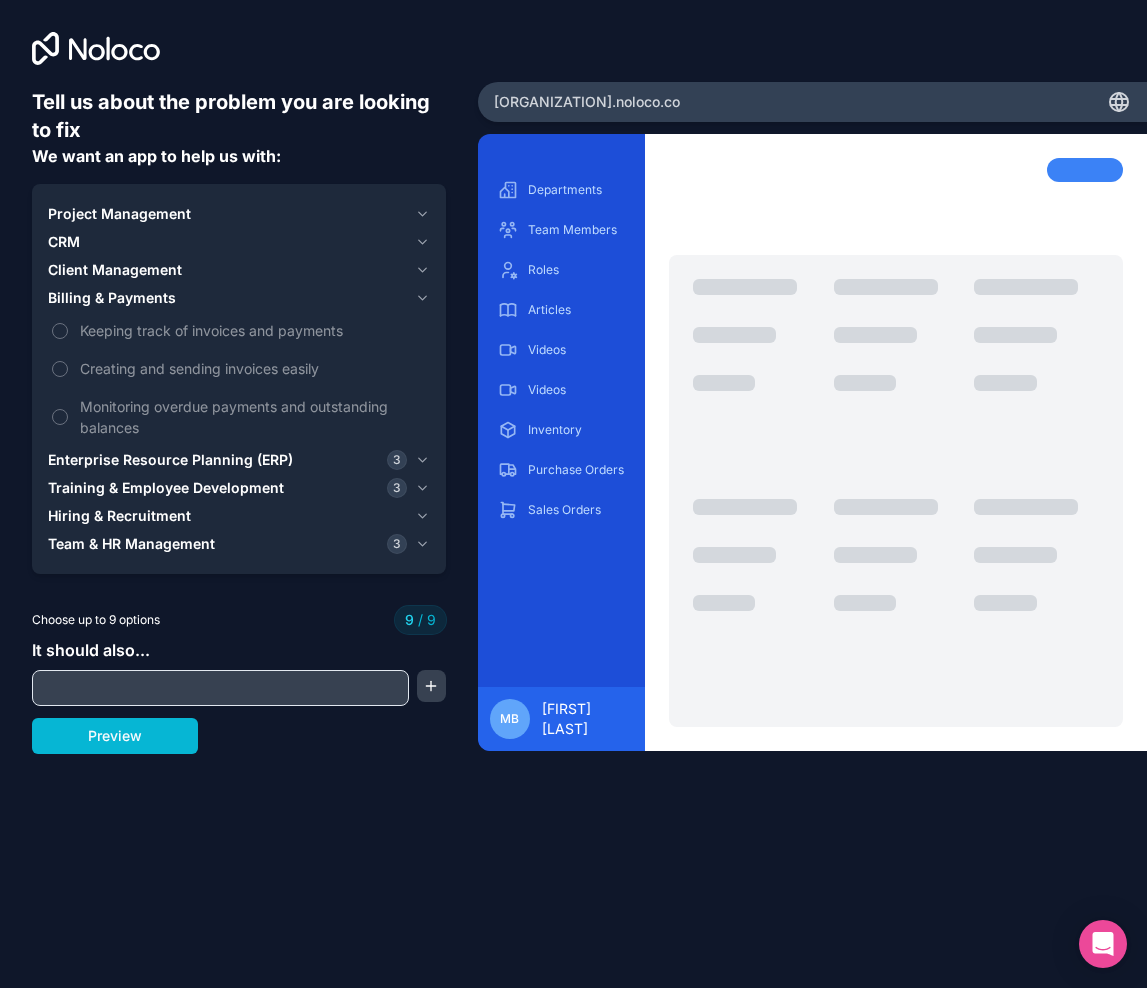 click on "Project Management" at bounding box center (119, 214) 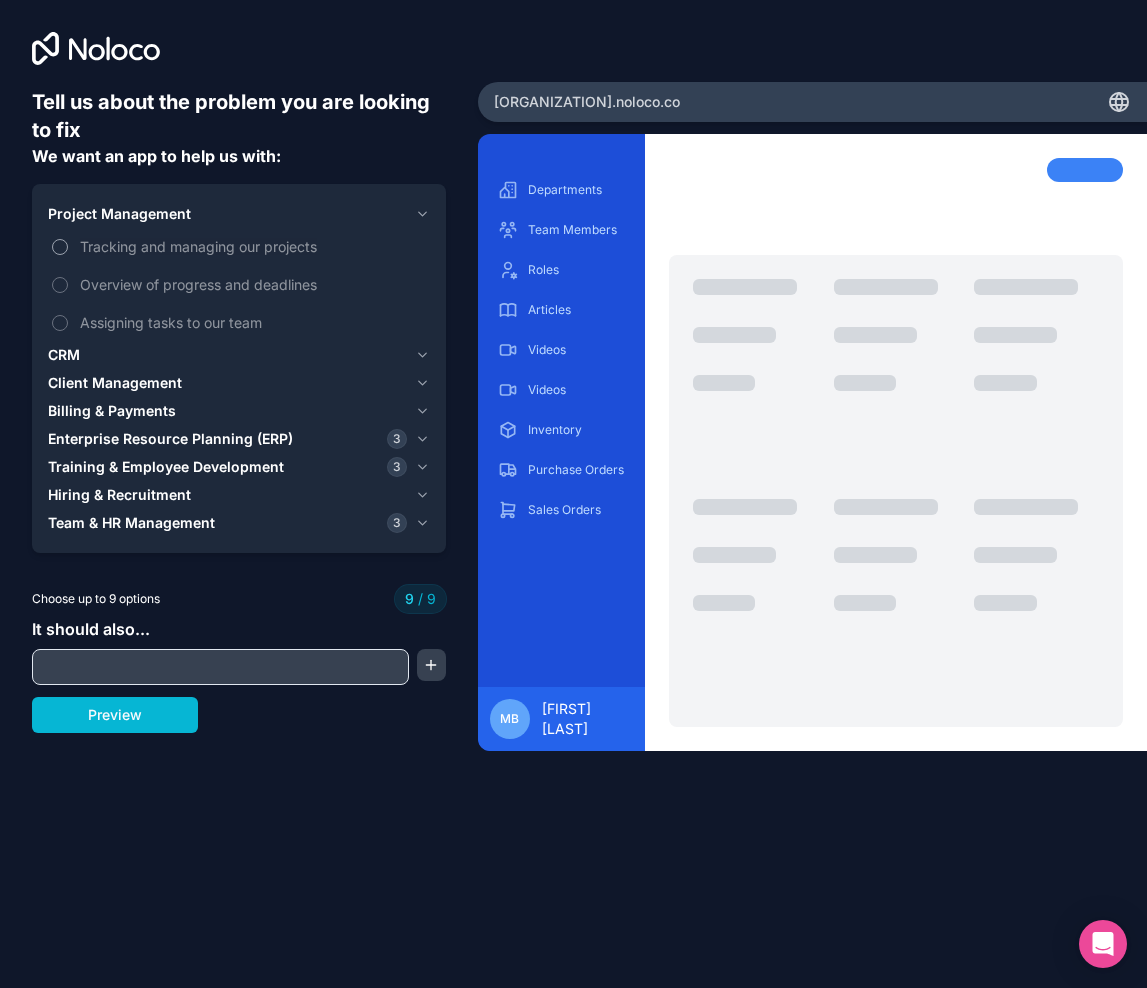 click on "Tracking and managing our projects" at bounding box center (253, 246) 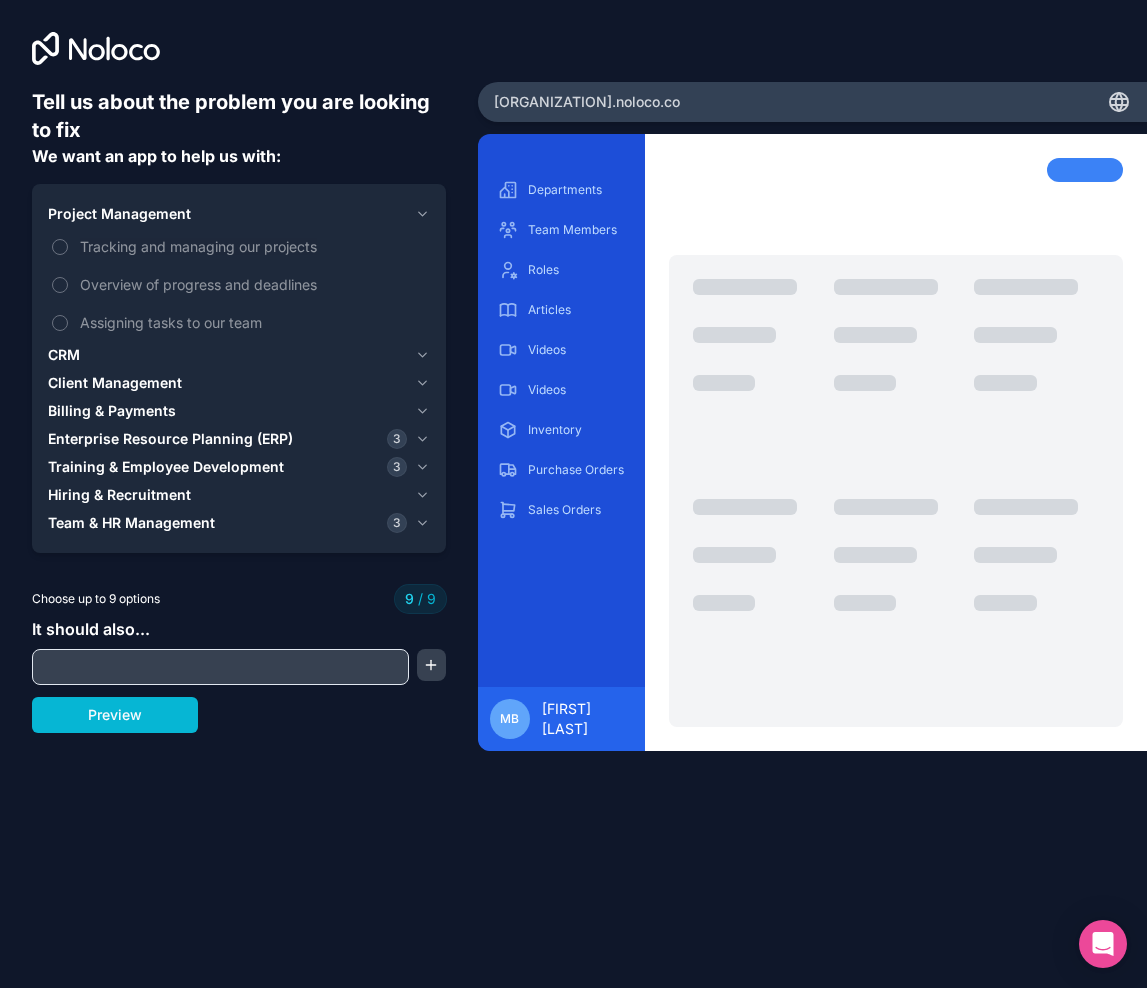 click on "Team & HR Management" at bounding box center (131, 523) 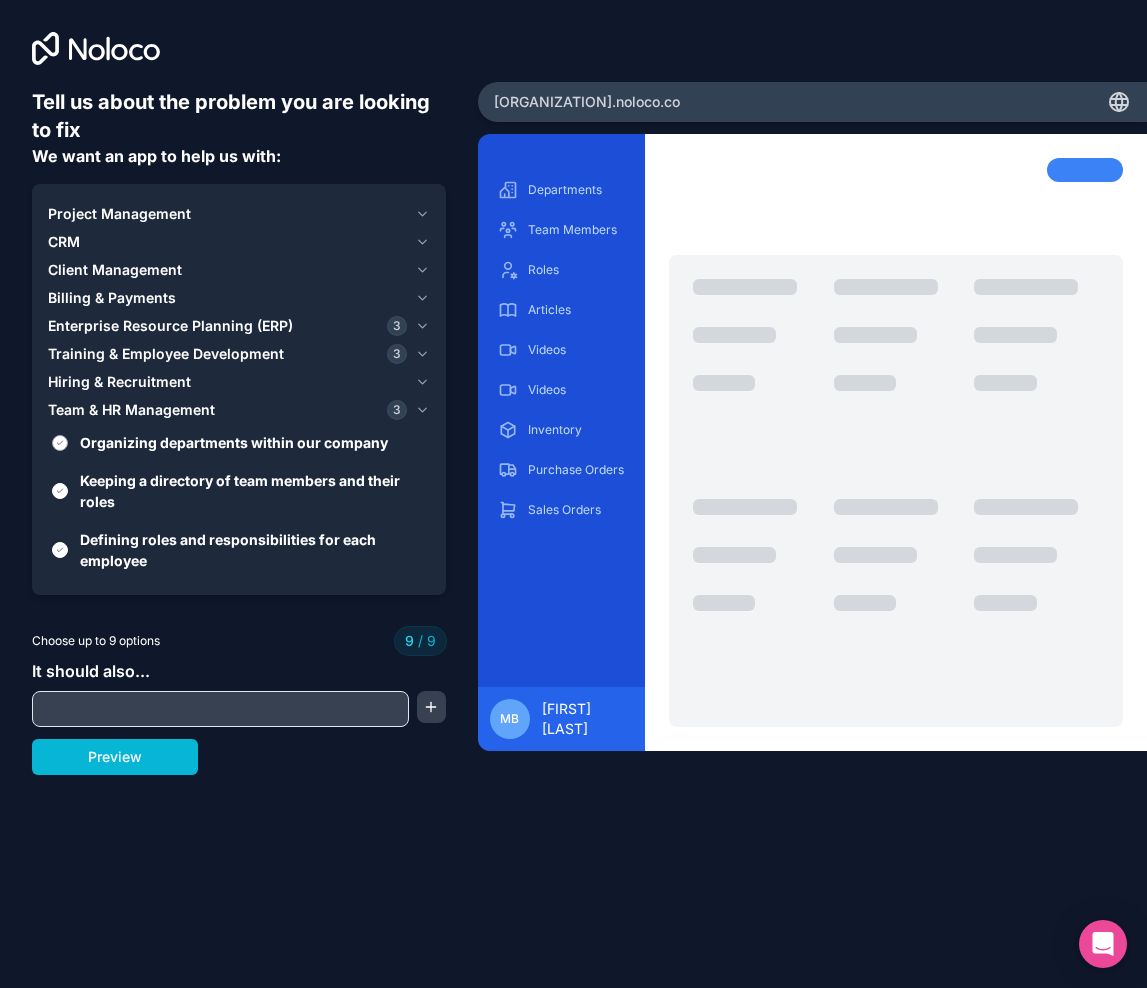 click on "Organizing departments within our company" at bounding box center [253, 442] 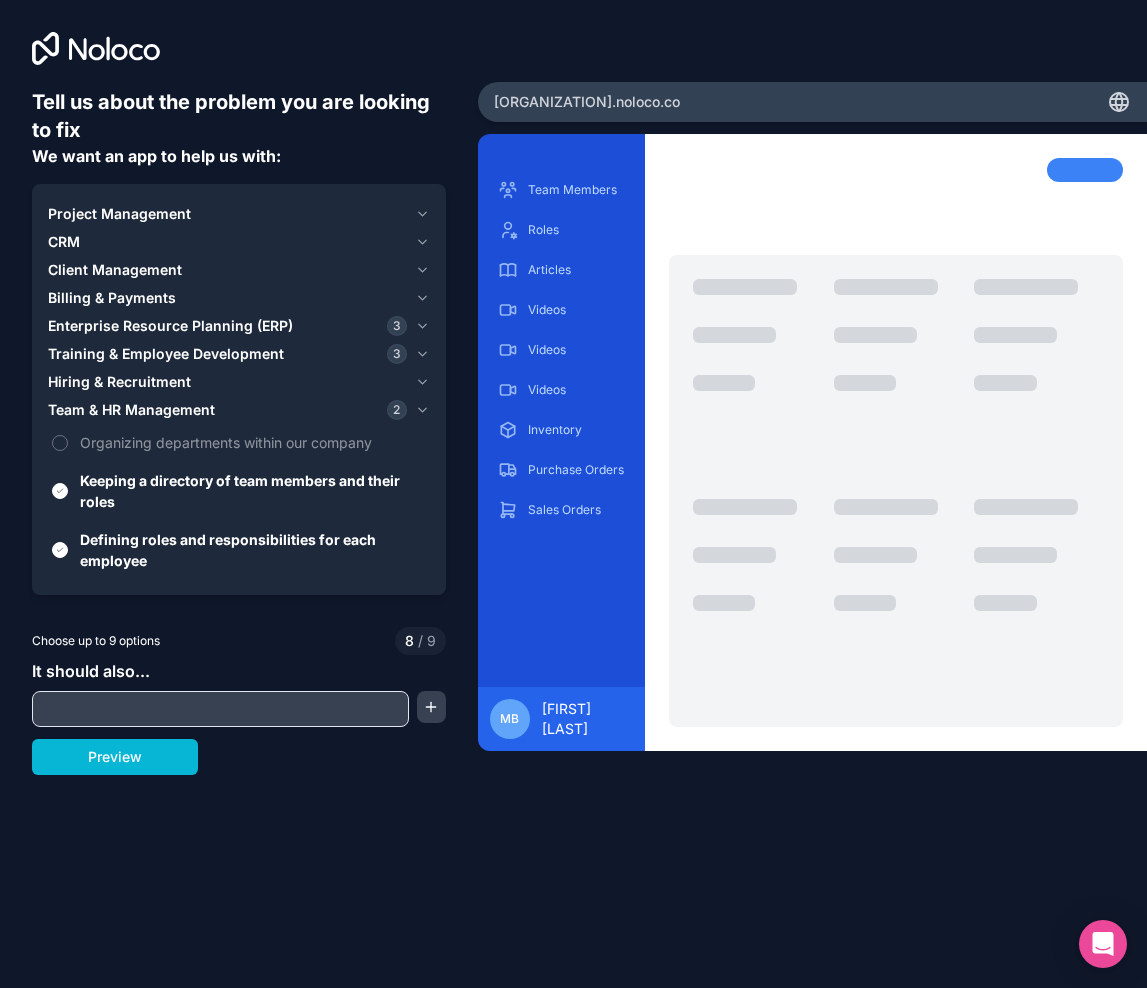 click on "Hiring & Recruitment" at bounding box center (119, 382) 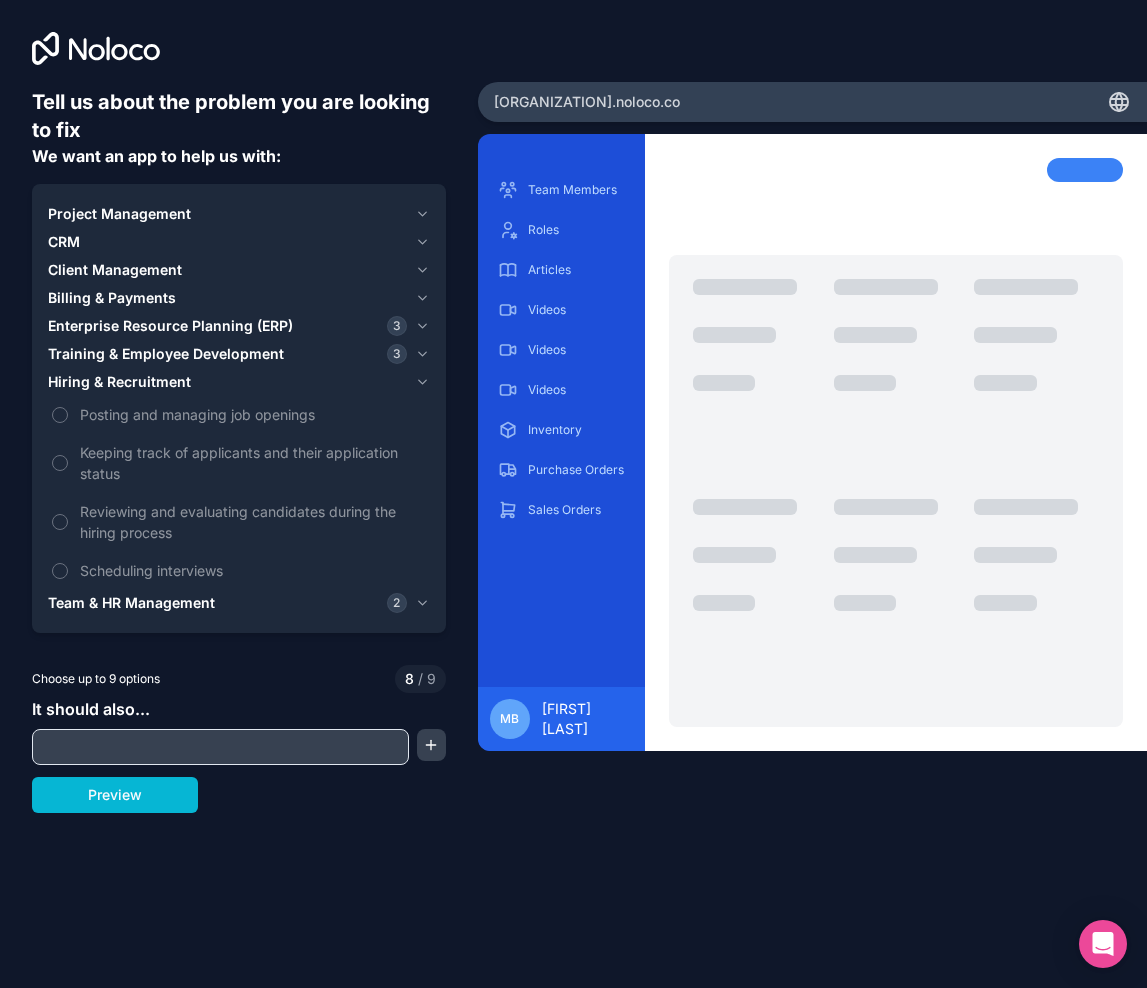 click on "Training & Employee Development" at bounding box center (166, 354) 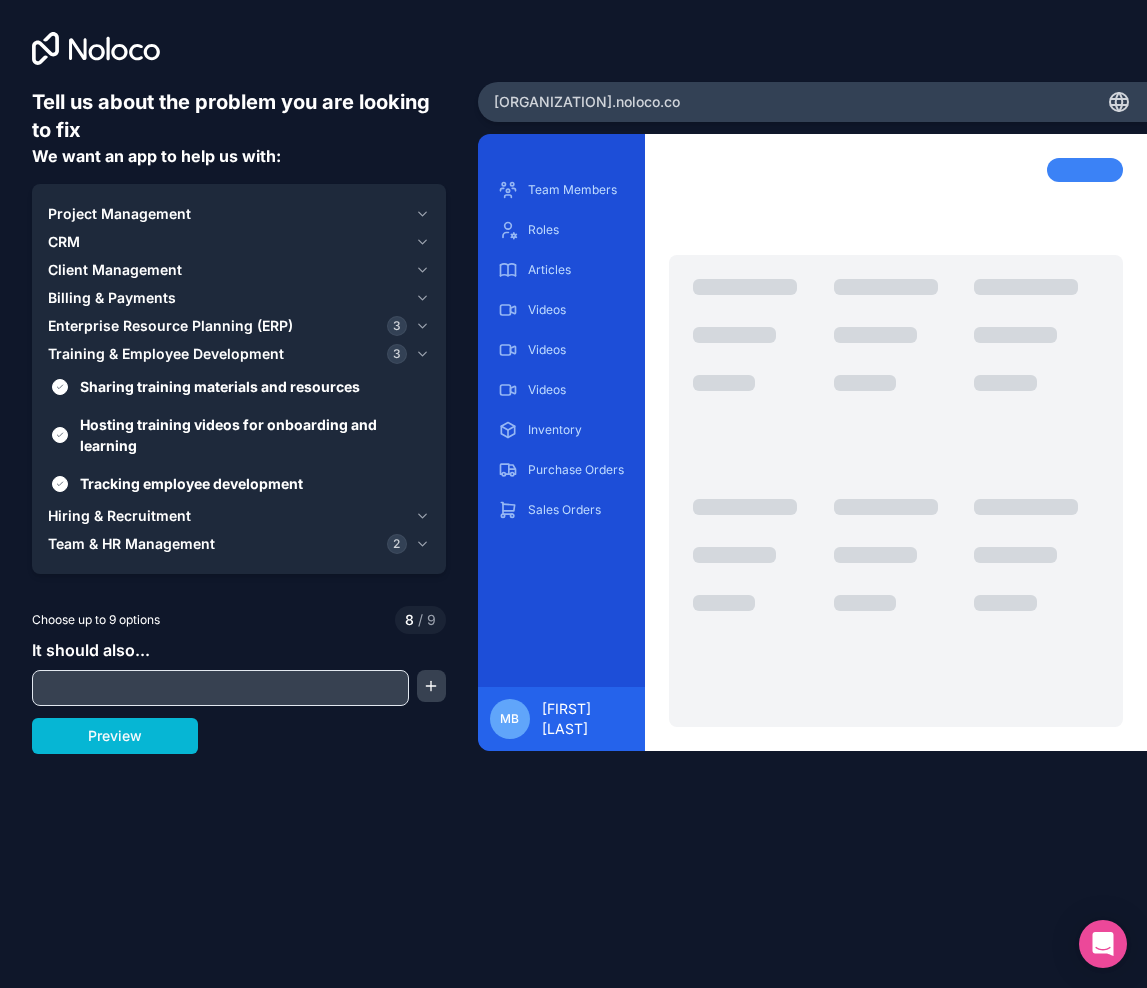click on "Enterprise Resource Planning (ERP)" at bounding box center (170, 326) 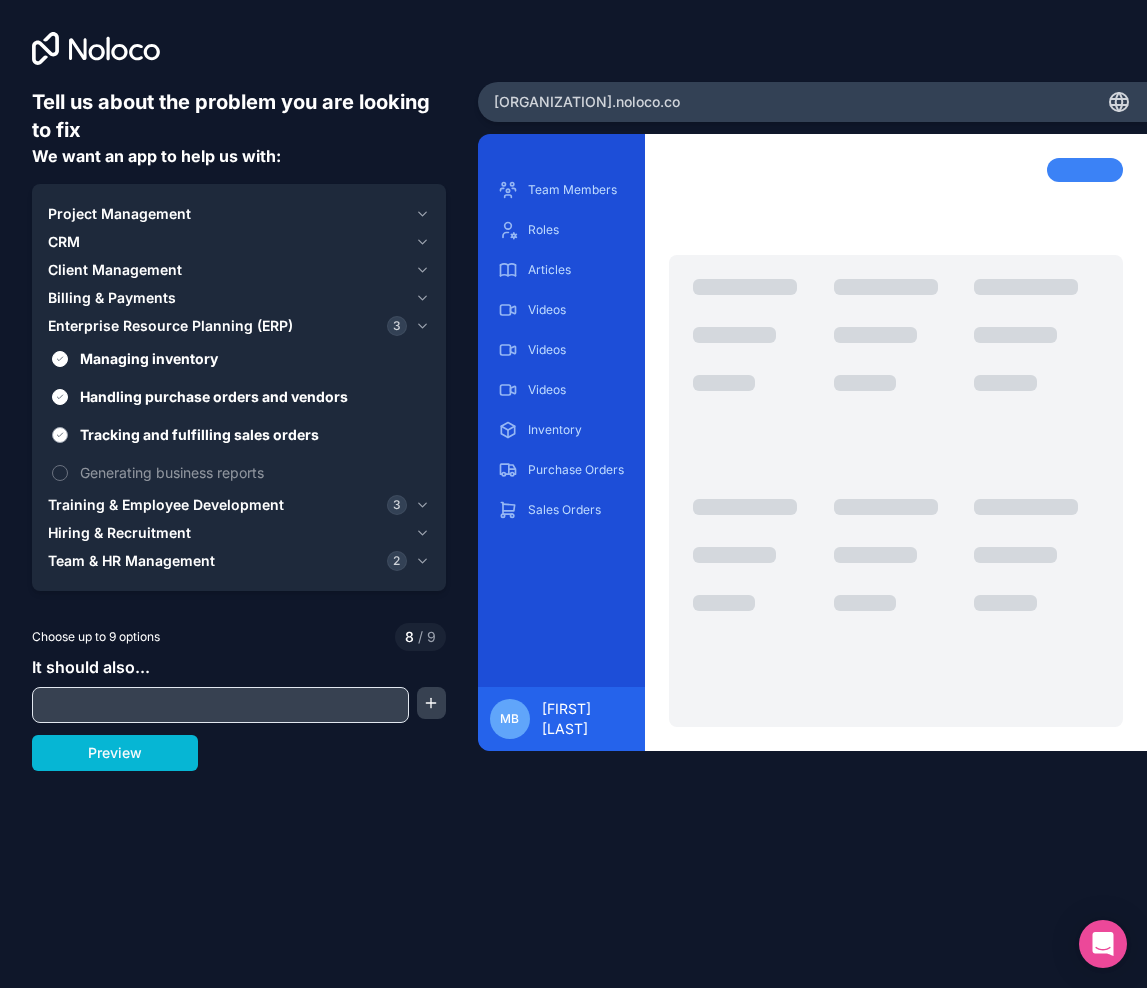 click on "Tracking and fulfilling sales orders" at bounding box center (253, 434) 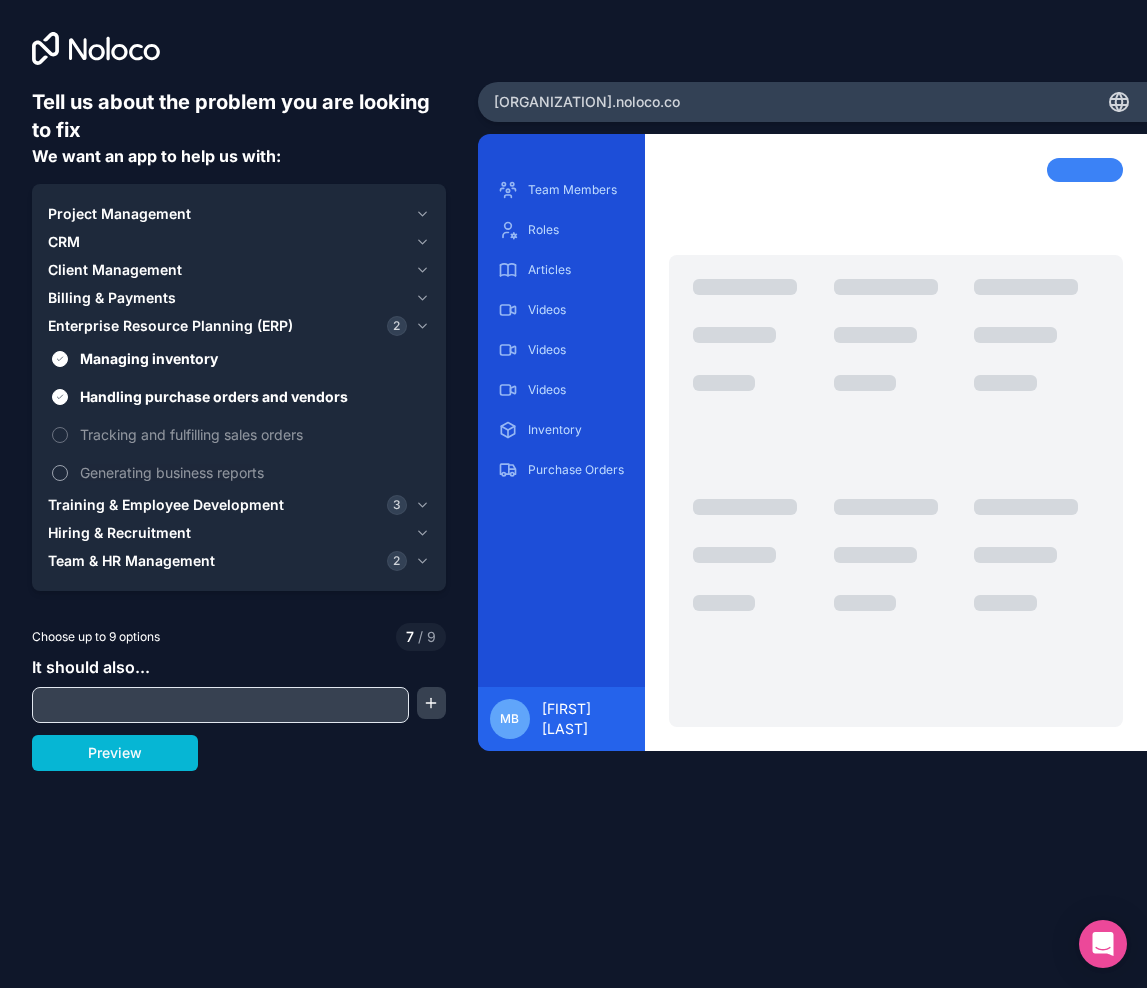 click on "Generating business reports" at bounding box center [253, 472] 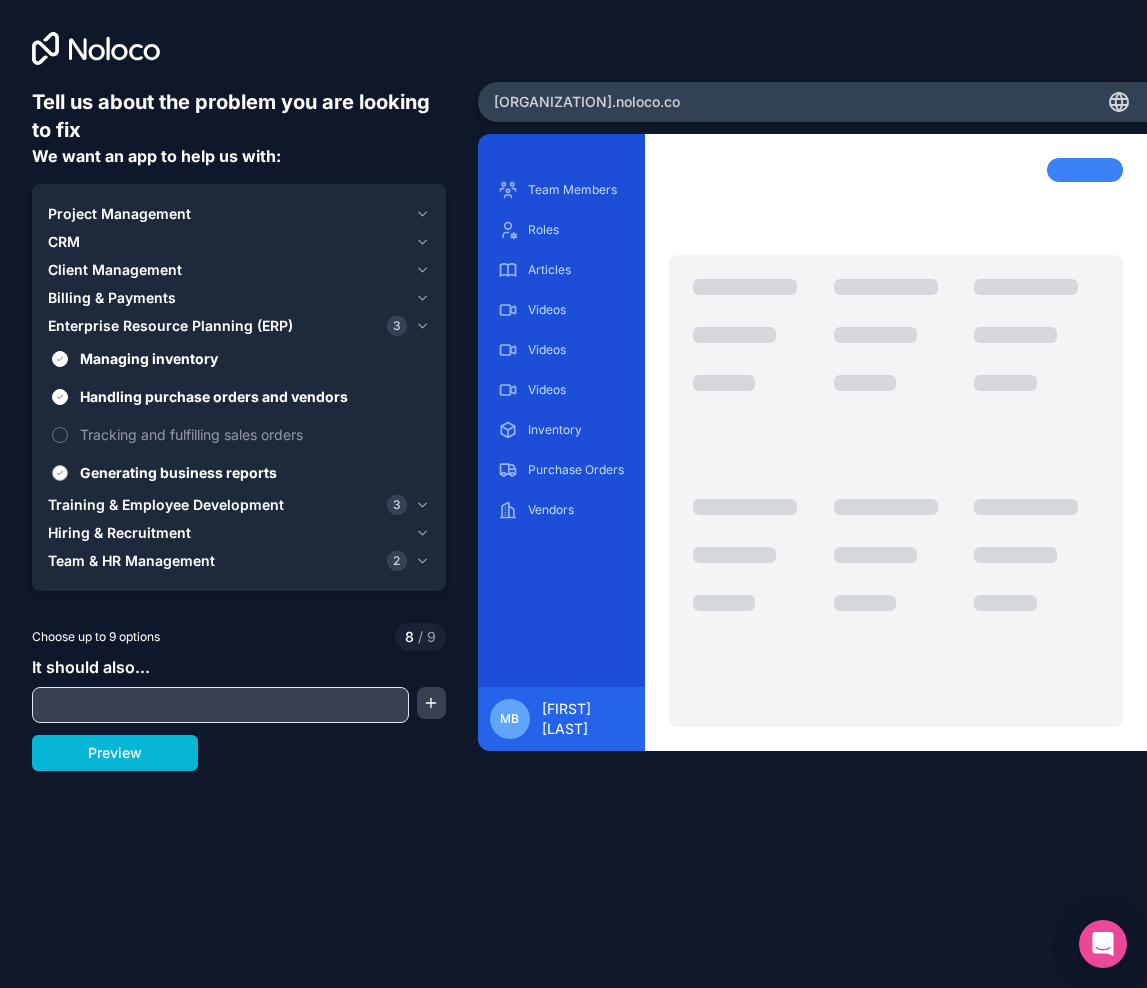 click on "Generating business reports" at bounding box center [253, 472] 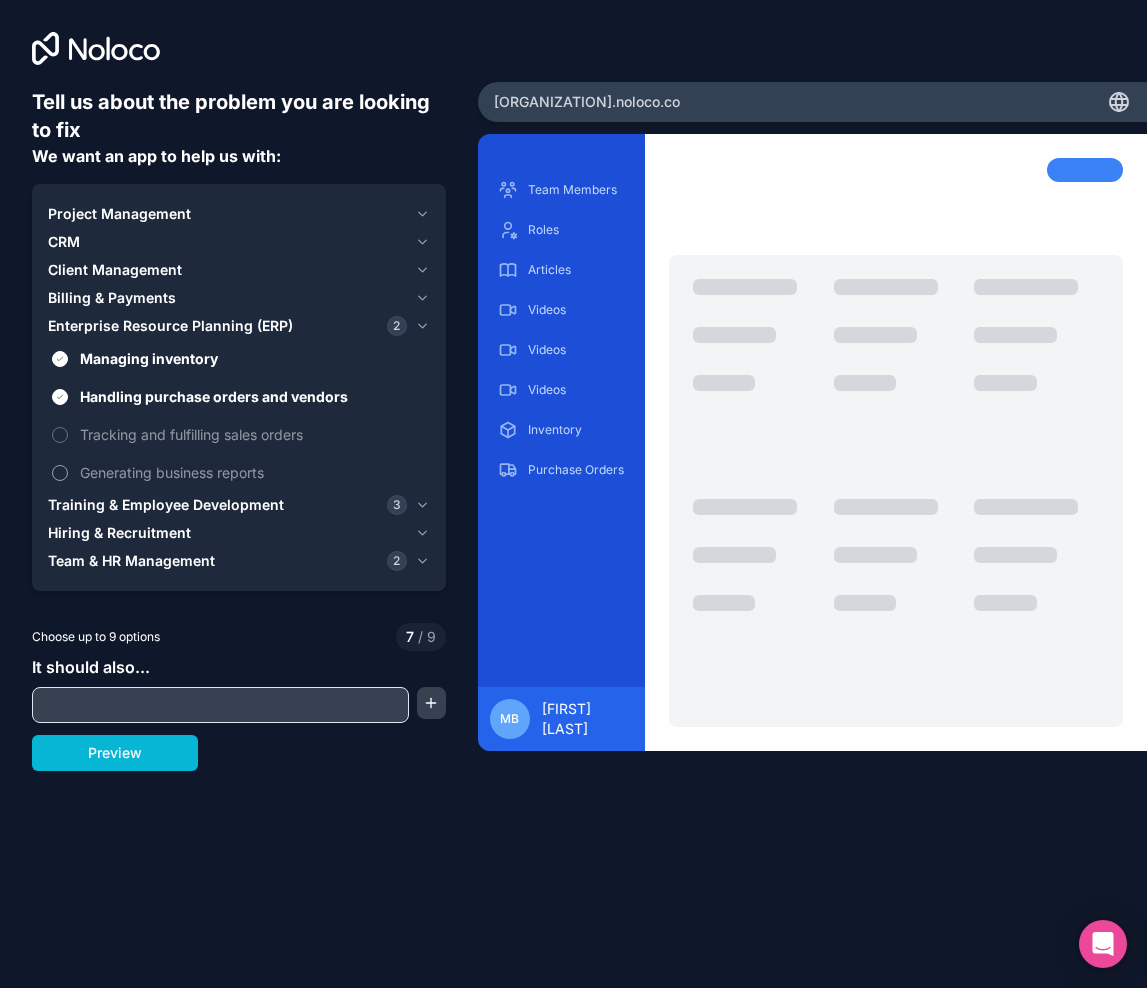 click on "Generating business reports" at bounding box center (253, 472) 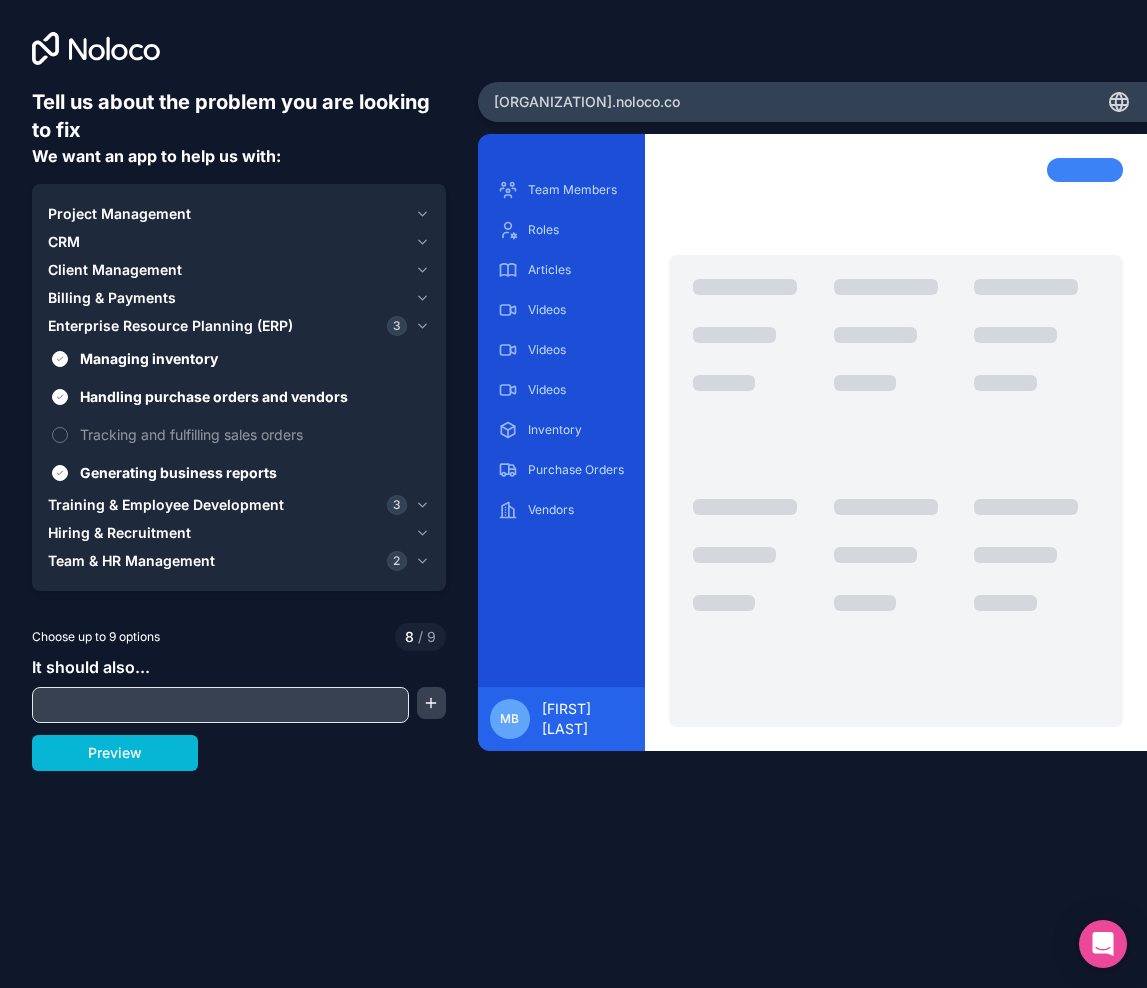 click on "Billing & Payments" at bounding box center [112, 298] 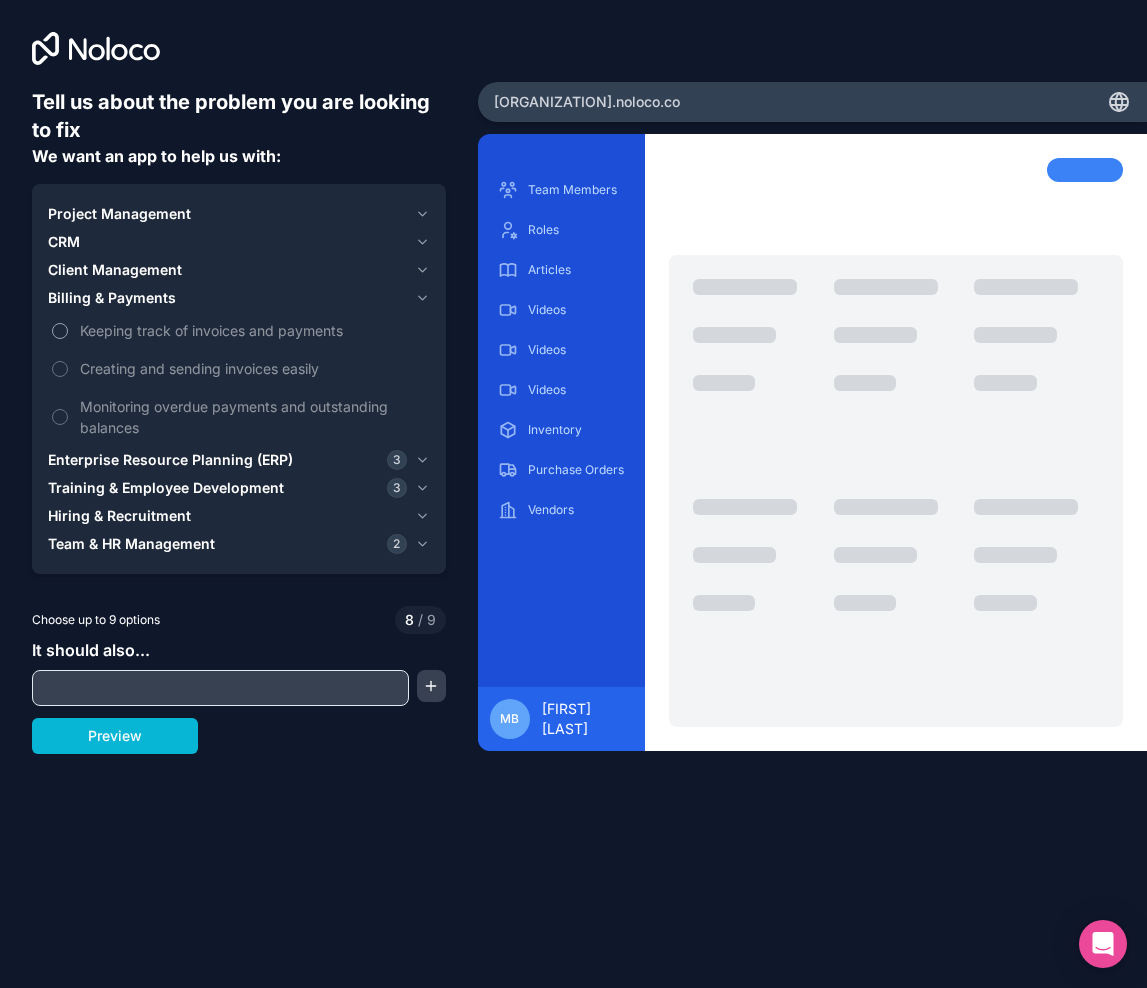 click on "Keeping track of invoices and payments" at bounding box center (253, 330) 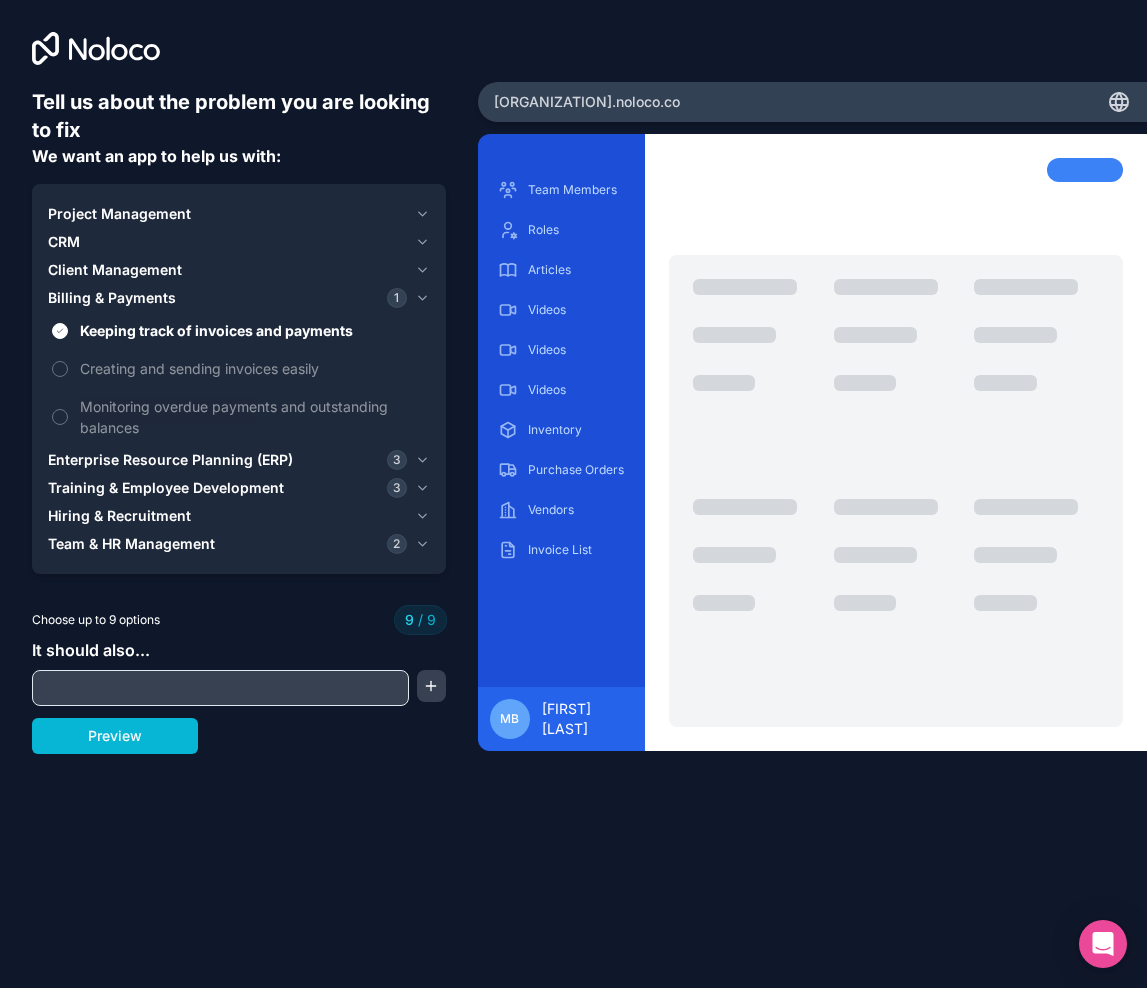 click on "Client Management" at bounding box center [227, 270] 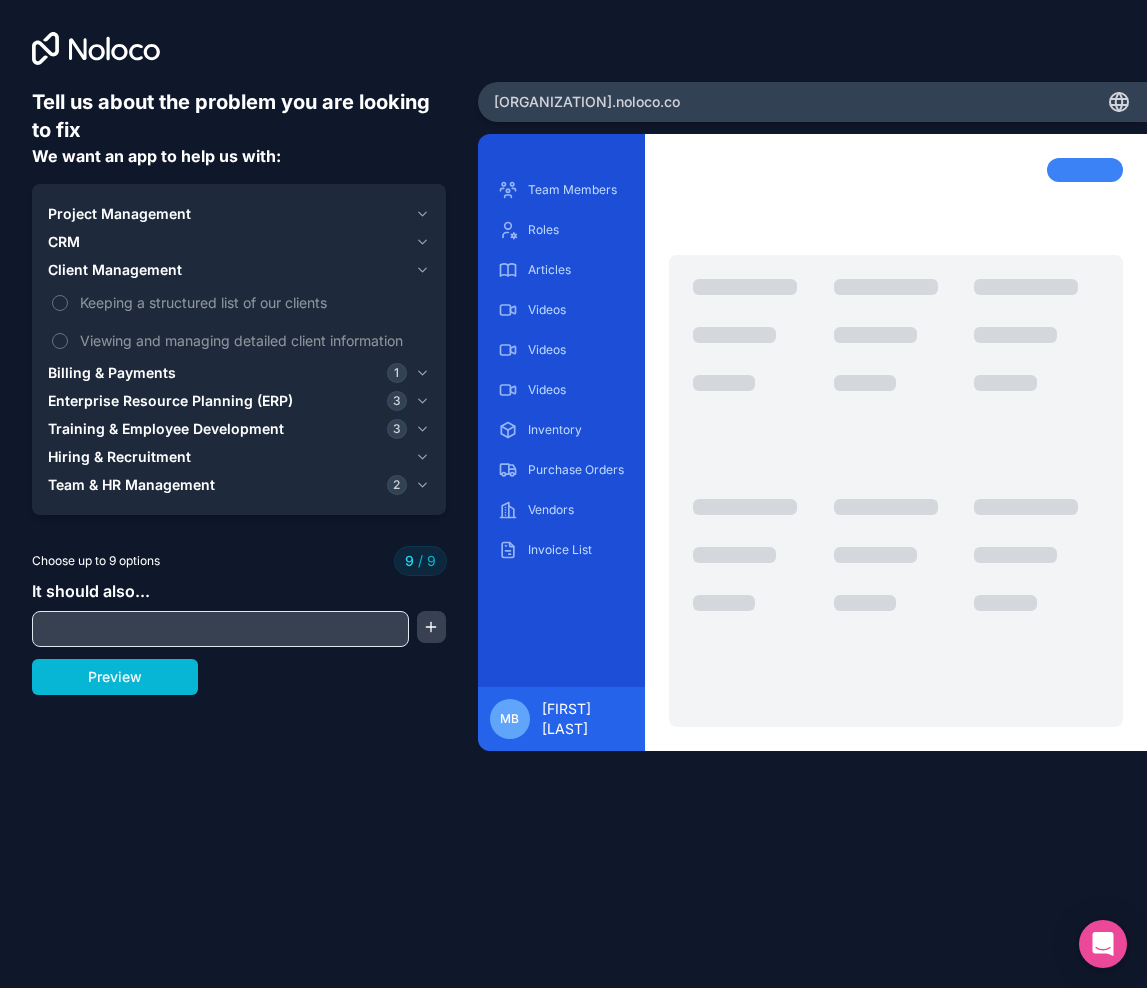 click on "CRM" at bounding box center (227, 242) 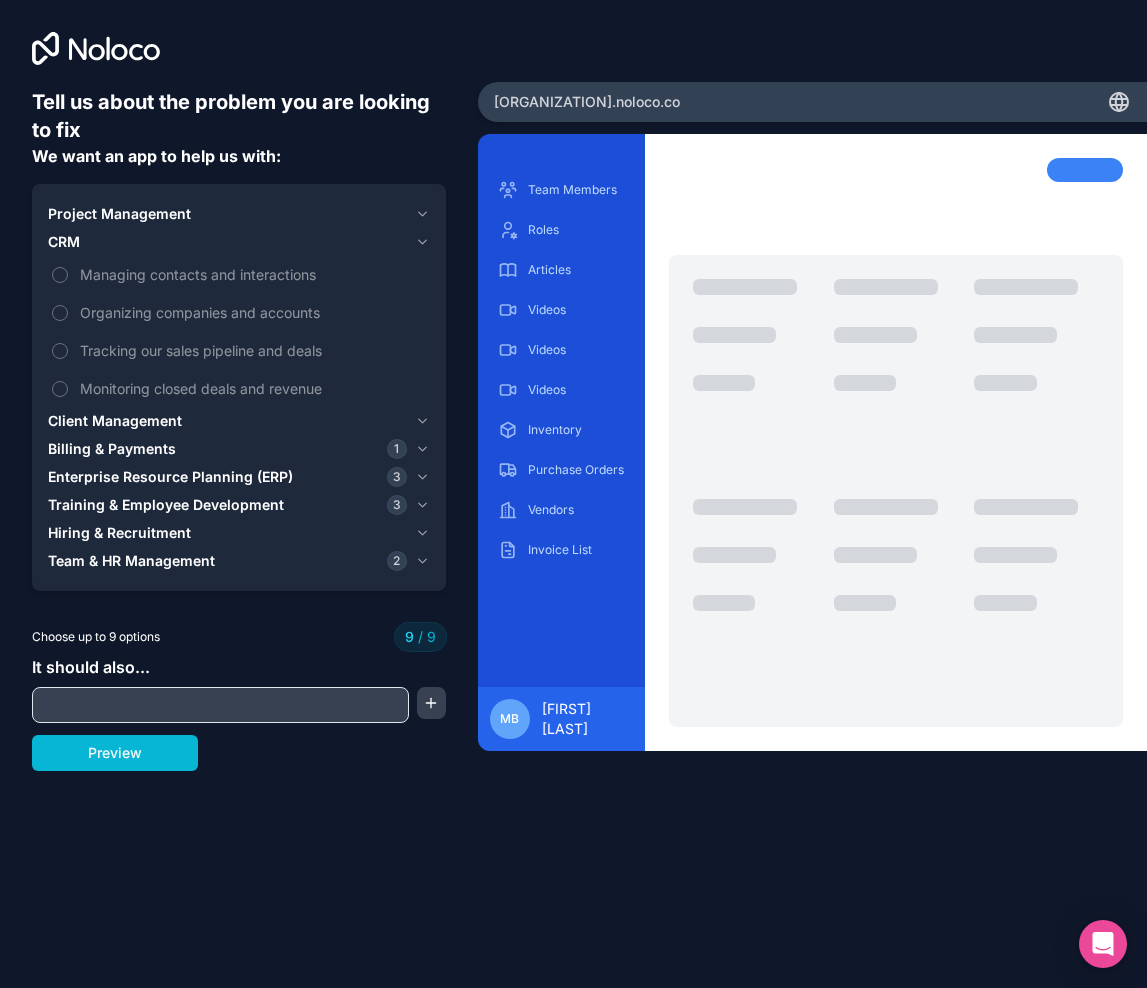 click on "Project Management" at bounding box center (119, 214) 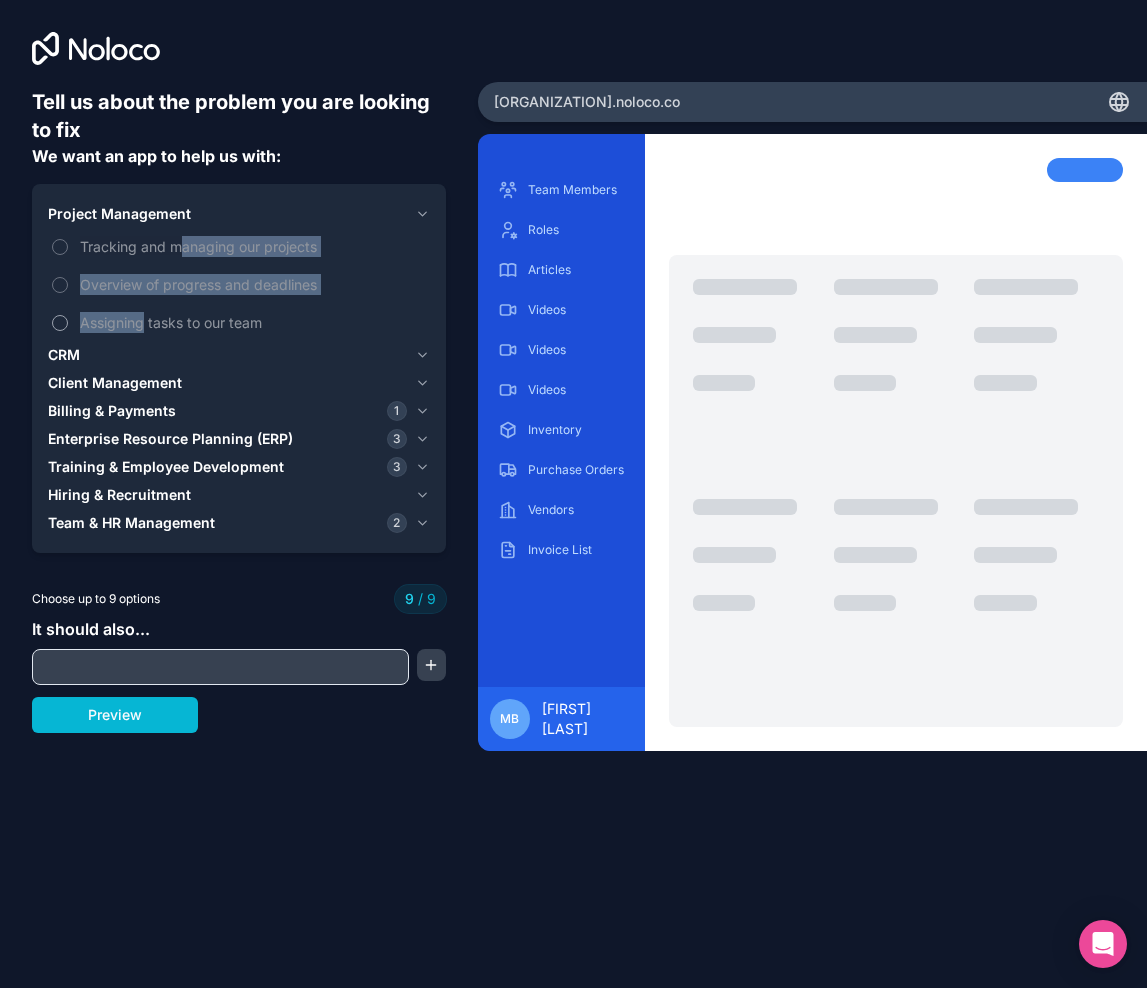 drag, startPoint x: 179, startPoint y: 242, endPoint x: 143, endPoint y: 322, distance: 87.72685 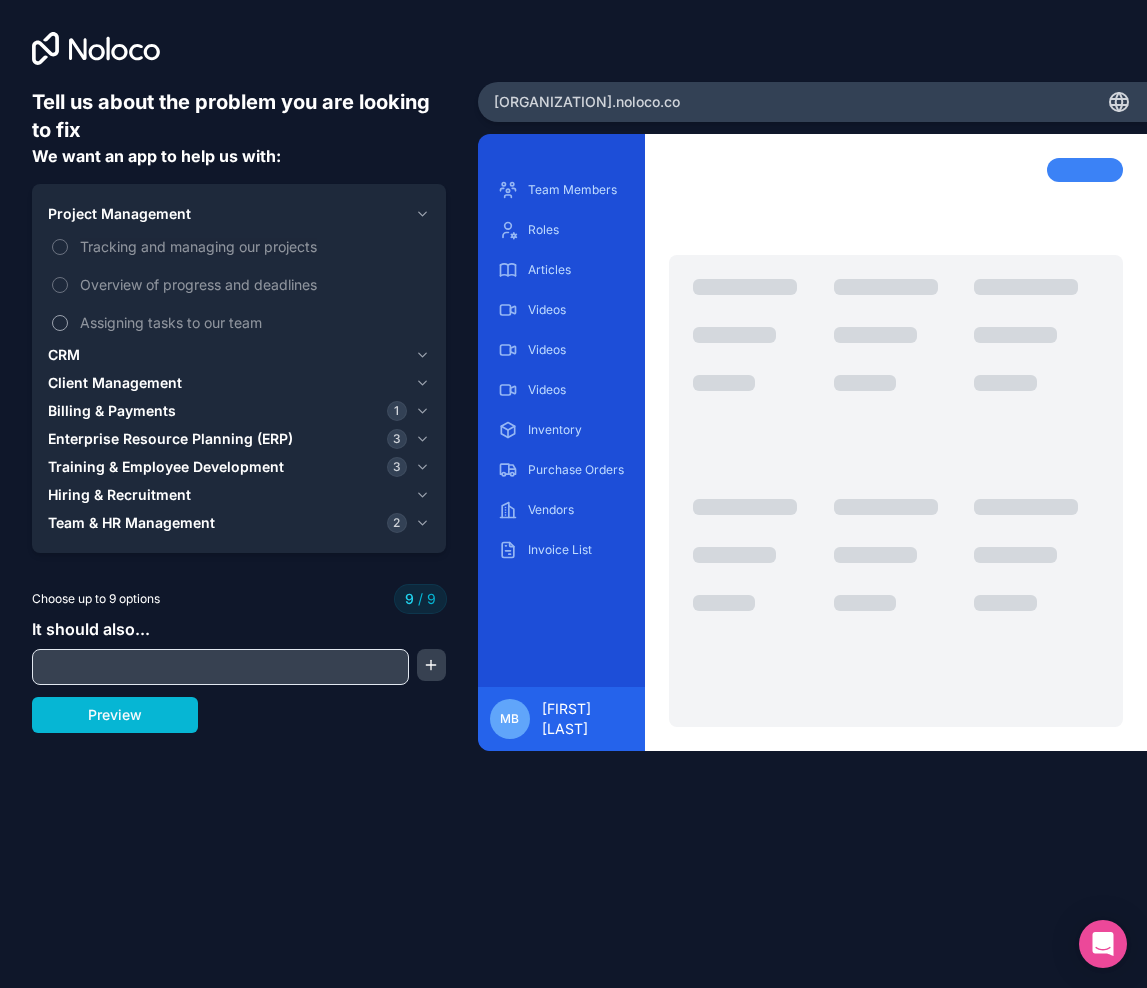 click on "Assigning tasks to our team" at bounding box center (253, 322) 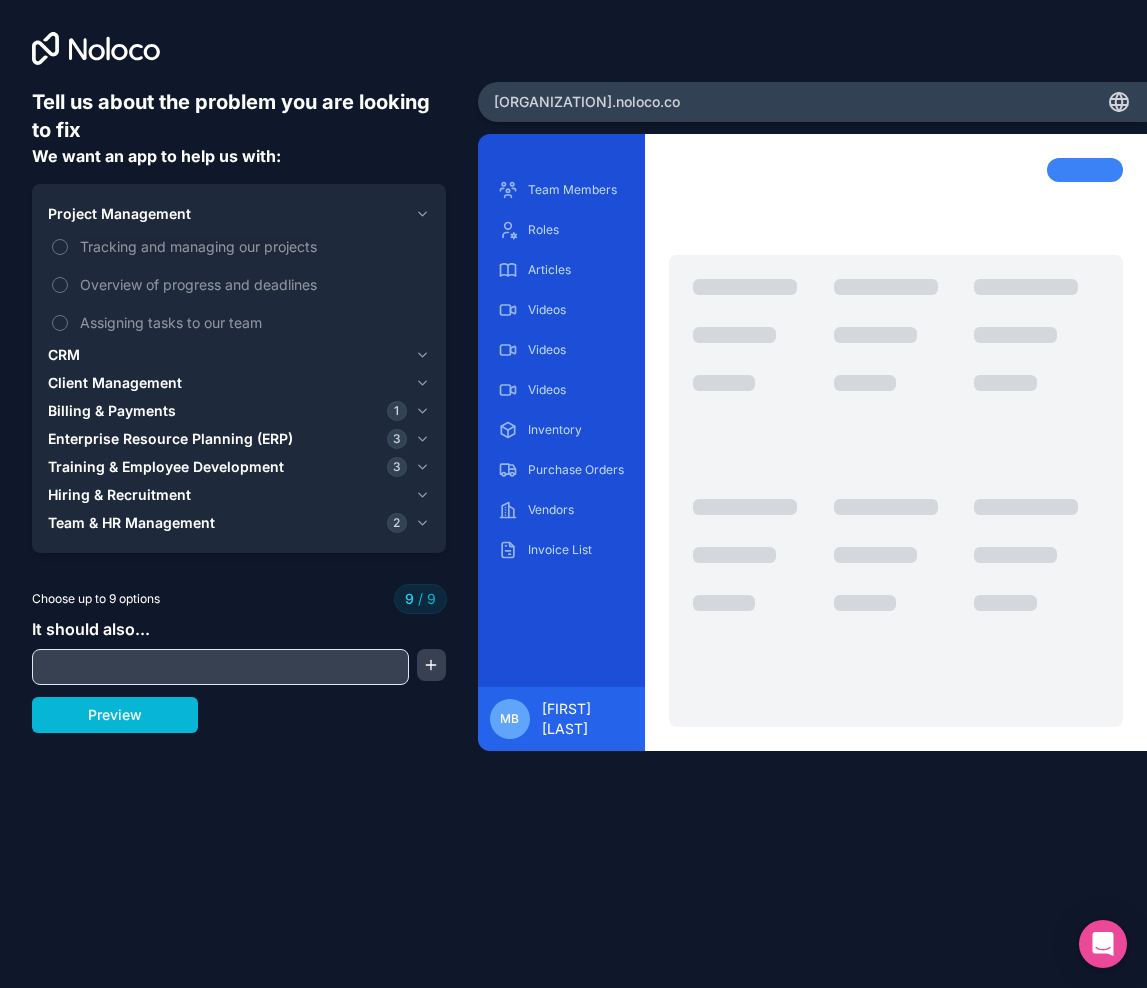 click on "Team & HR Management" at bounding box center [131, 523] 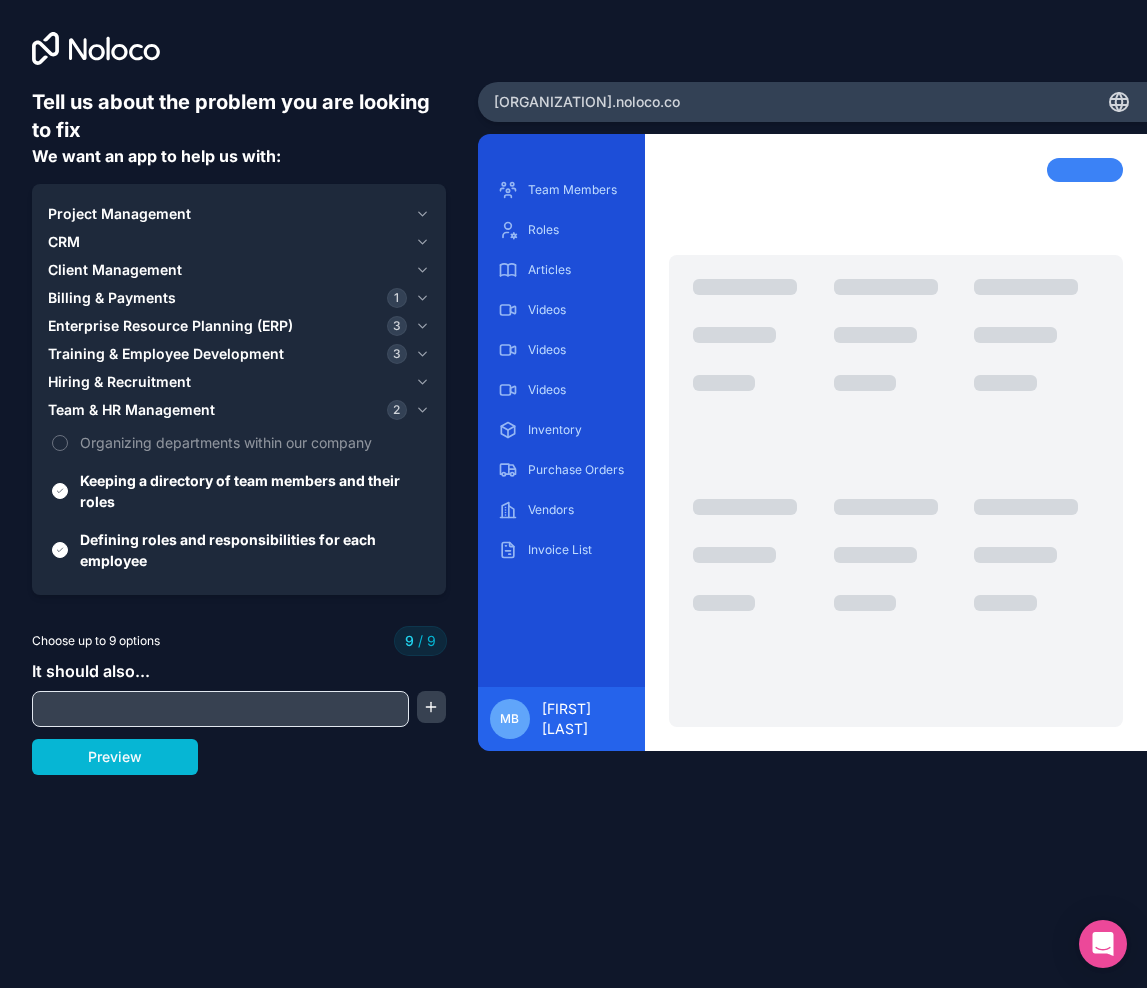 click on "Training & Employee Development" at bounding box center (166, 354) 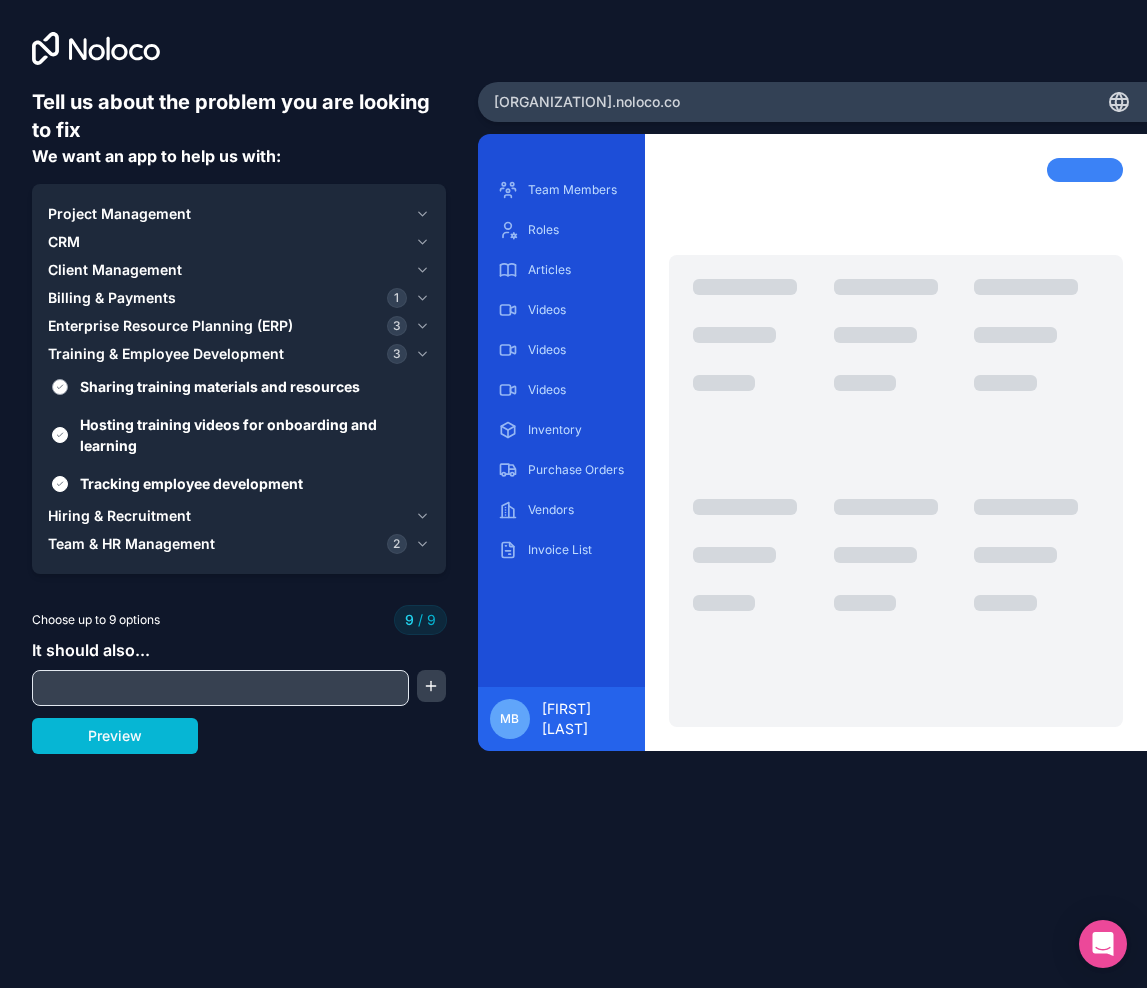 click on "Sharing training materials and resources" at bounding box center (253, 386) 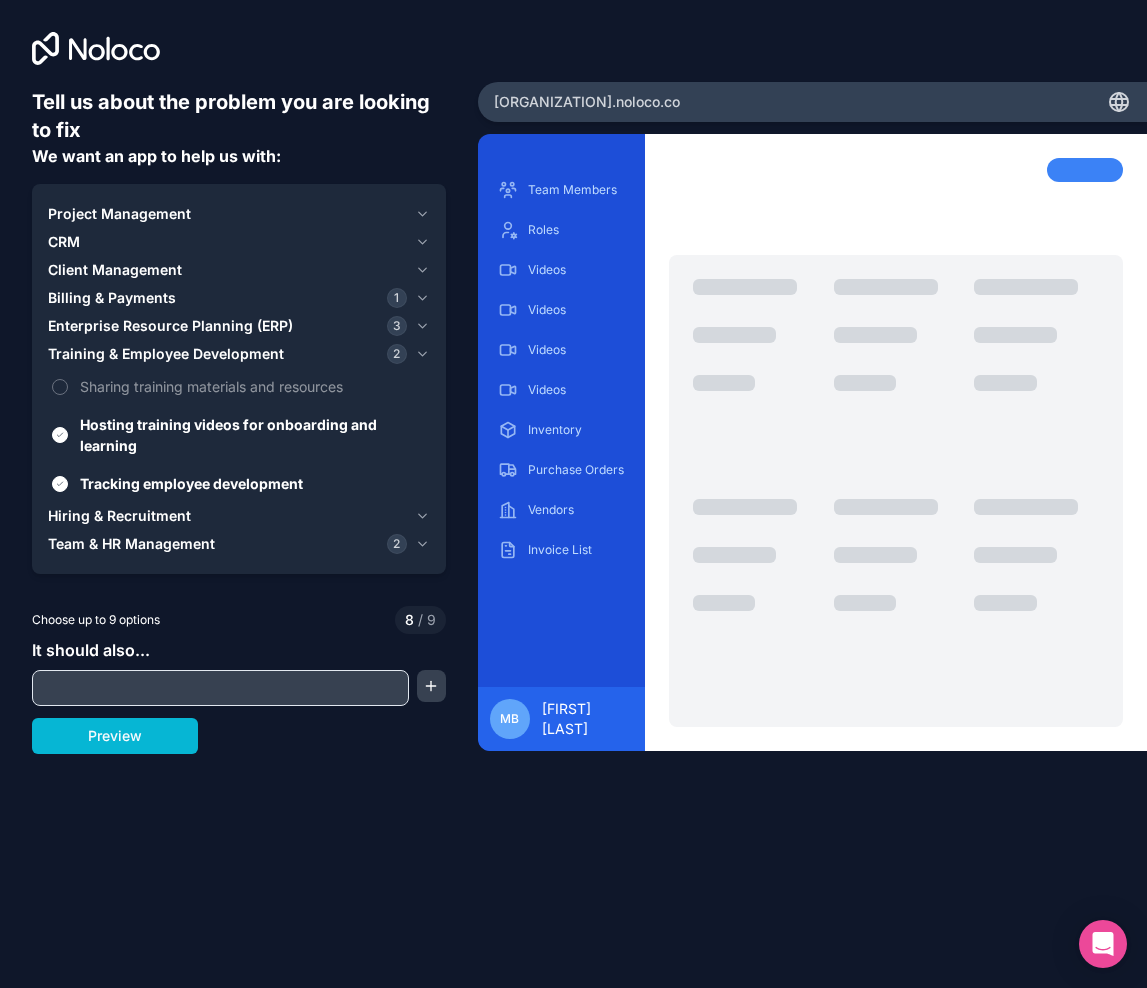click on "Project Management" at bounding box center [119, 214] 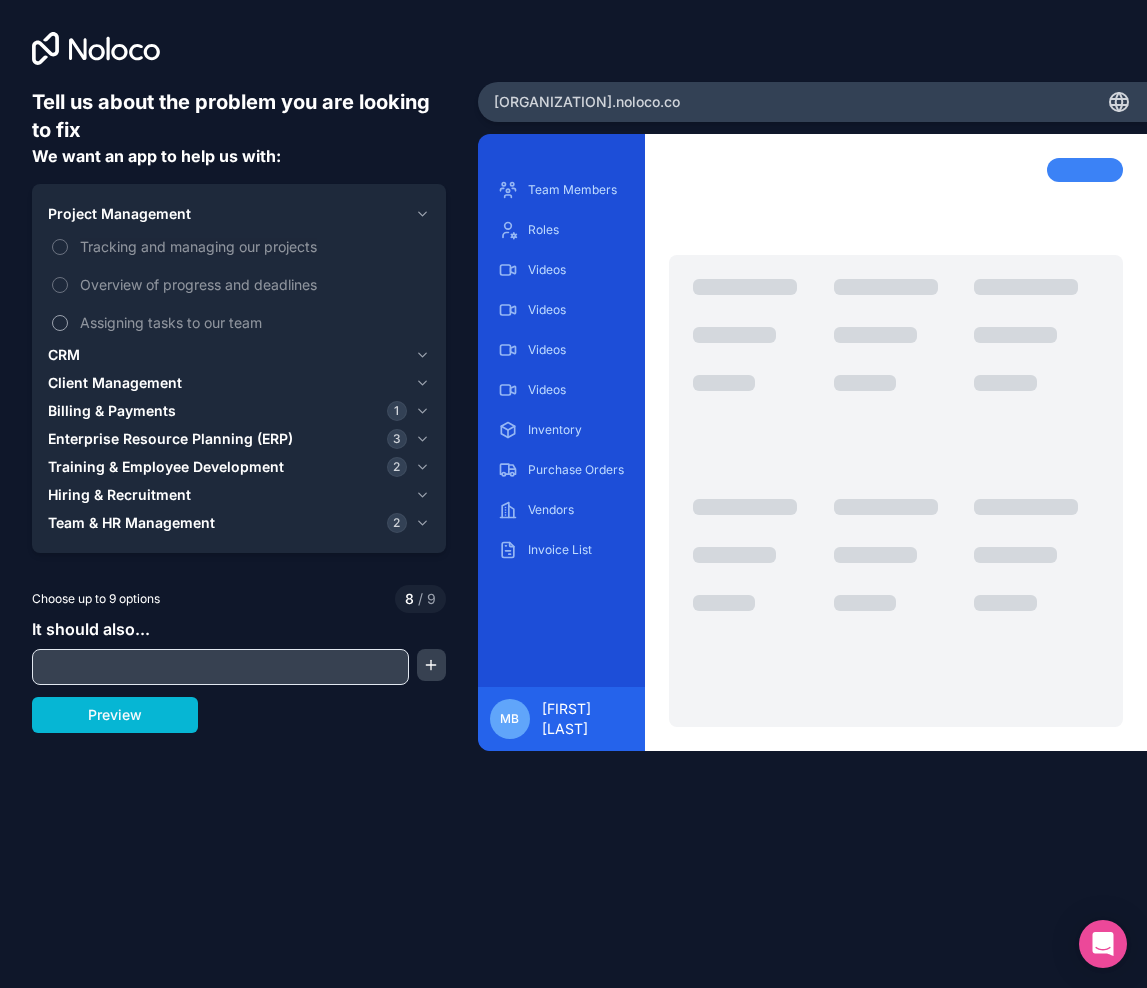 click on "Assigning tasks to our team" at bounding box center [253, 322] 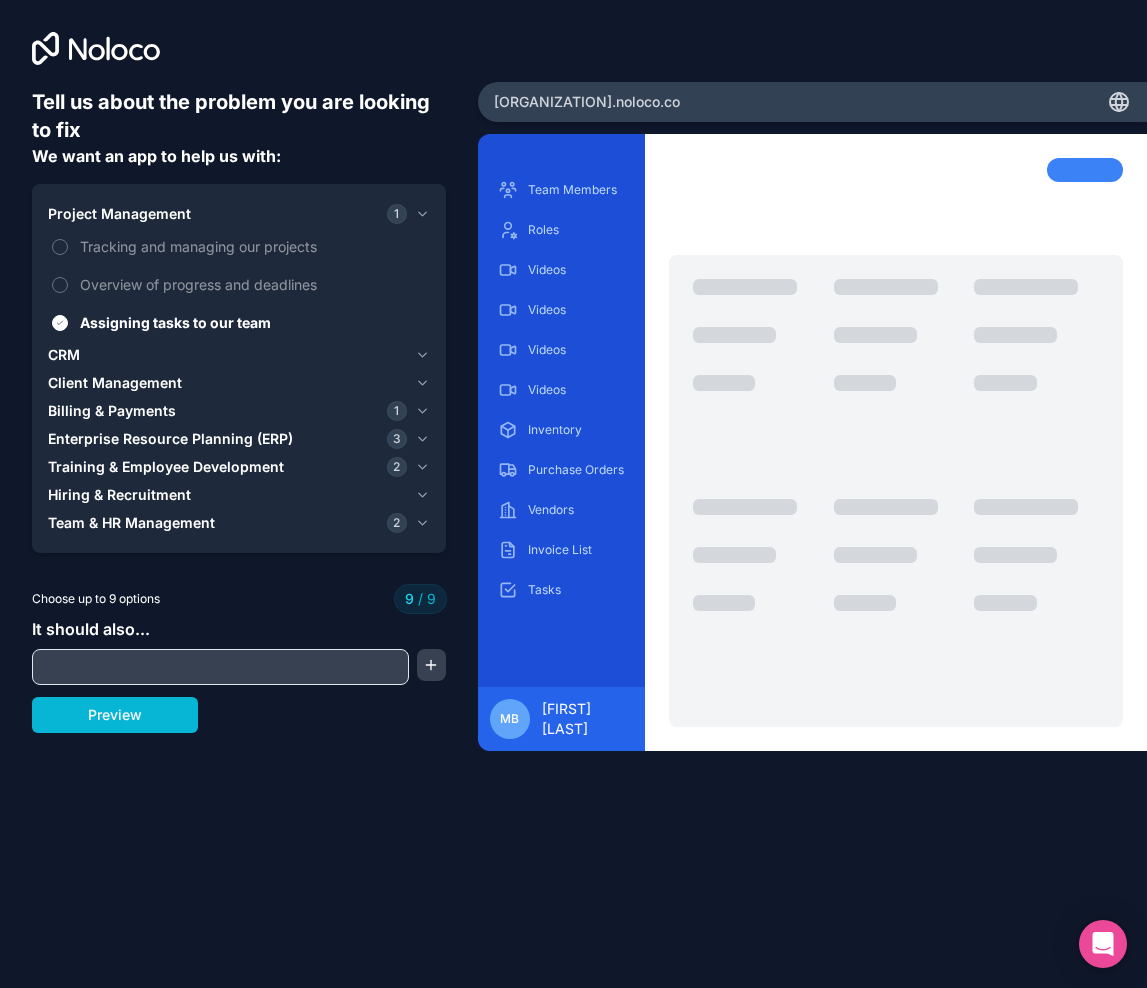 click at bounding box center [220, 667] 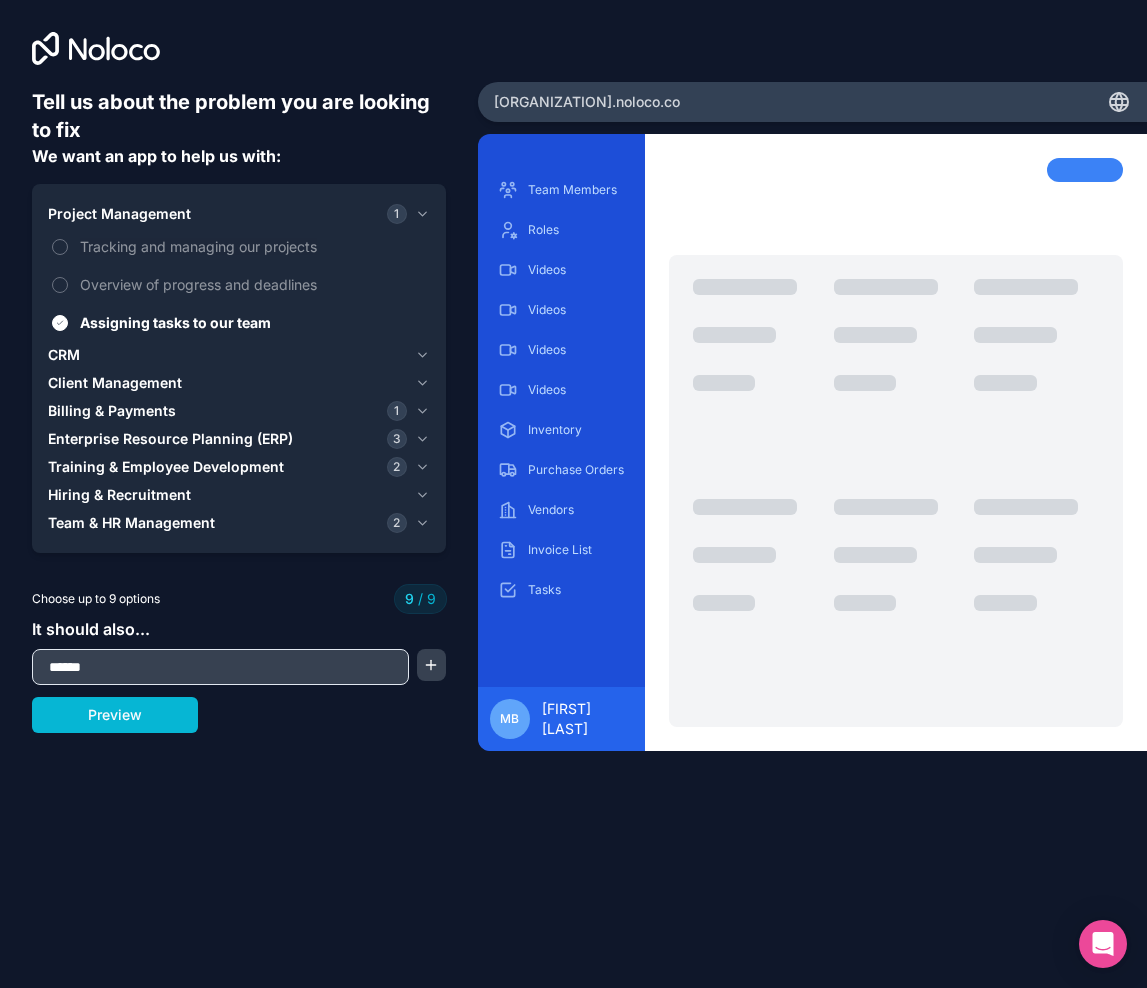 type on "*" 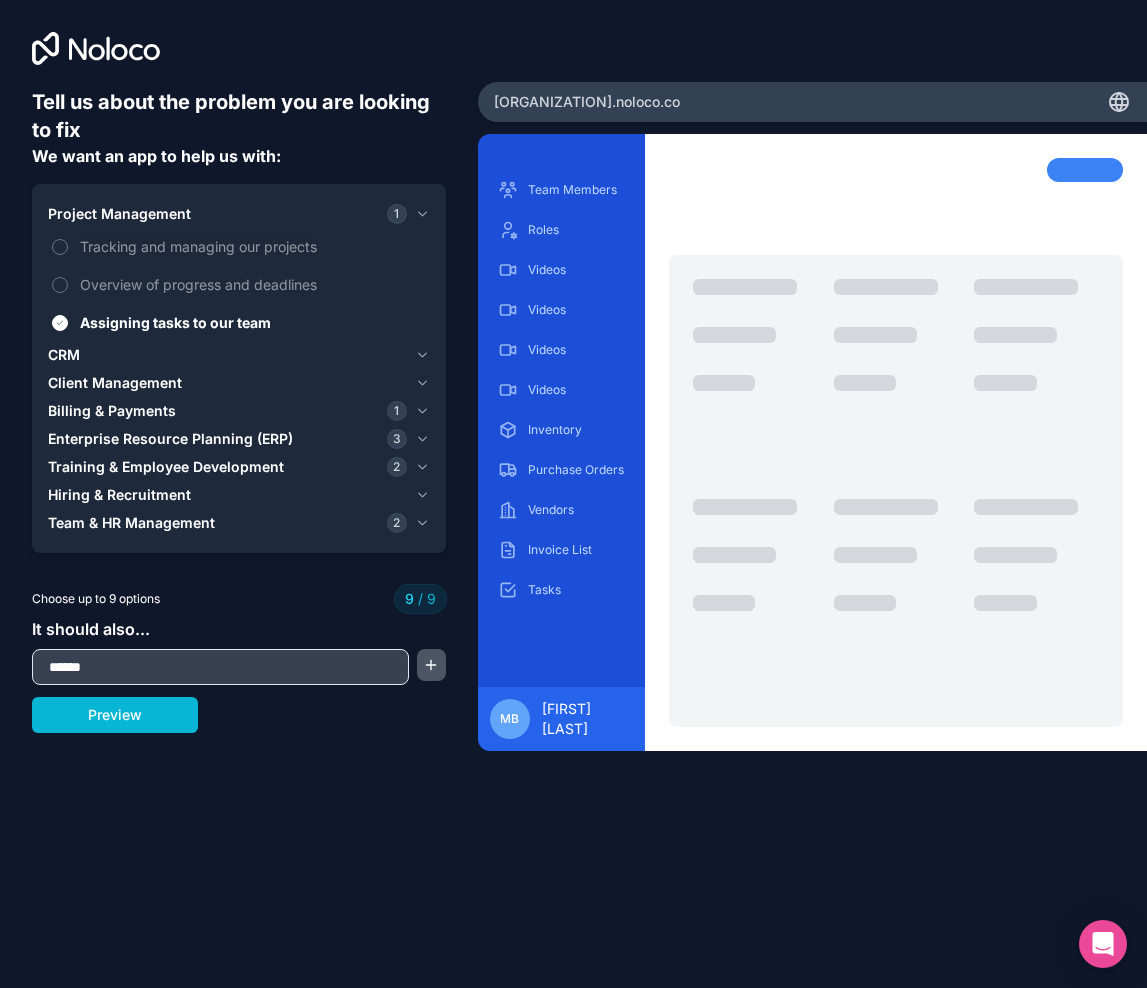 click at bounding box center [431, 665] 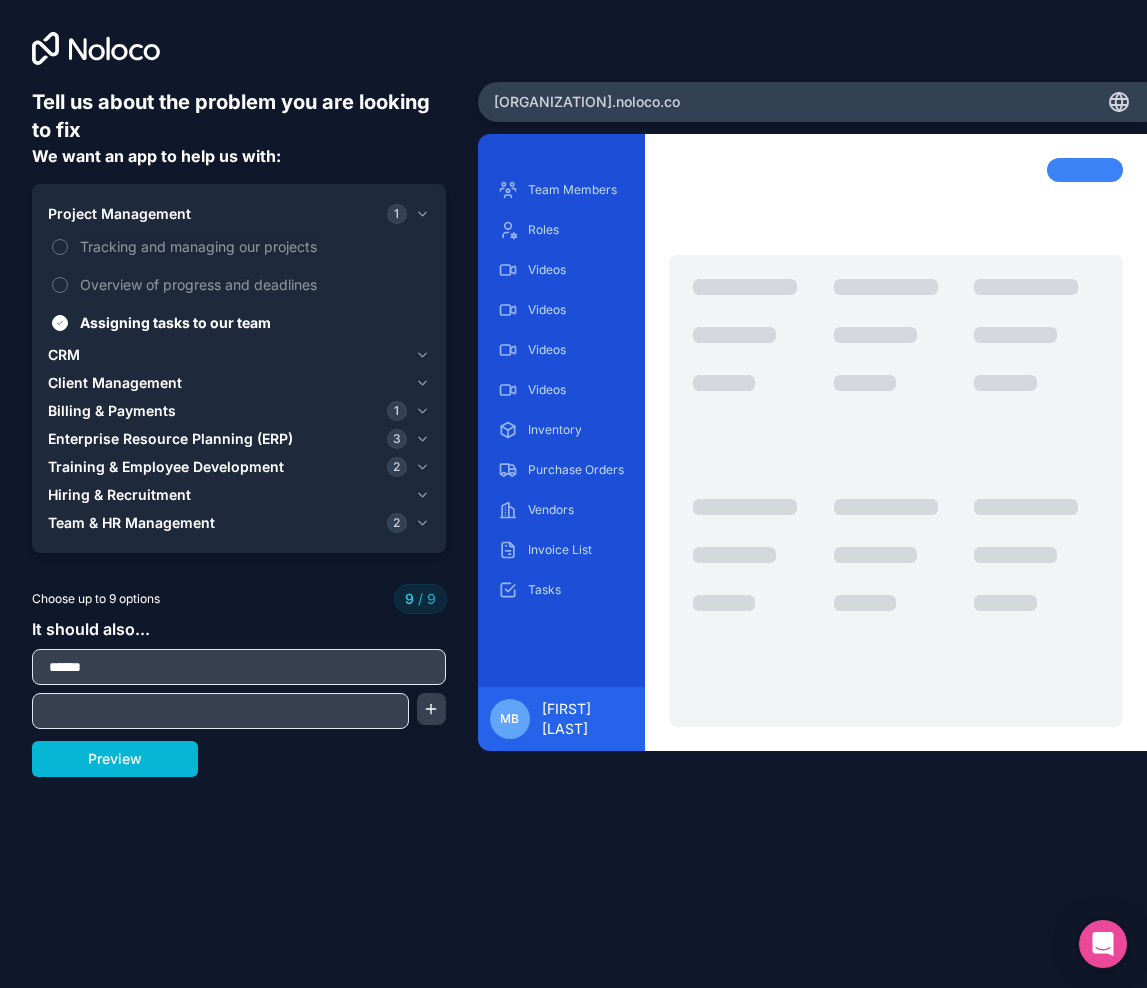 click at bounding box center (220, 711) 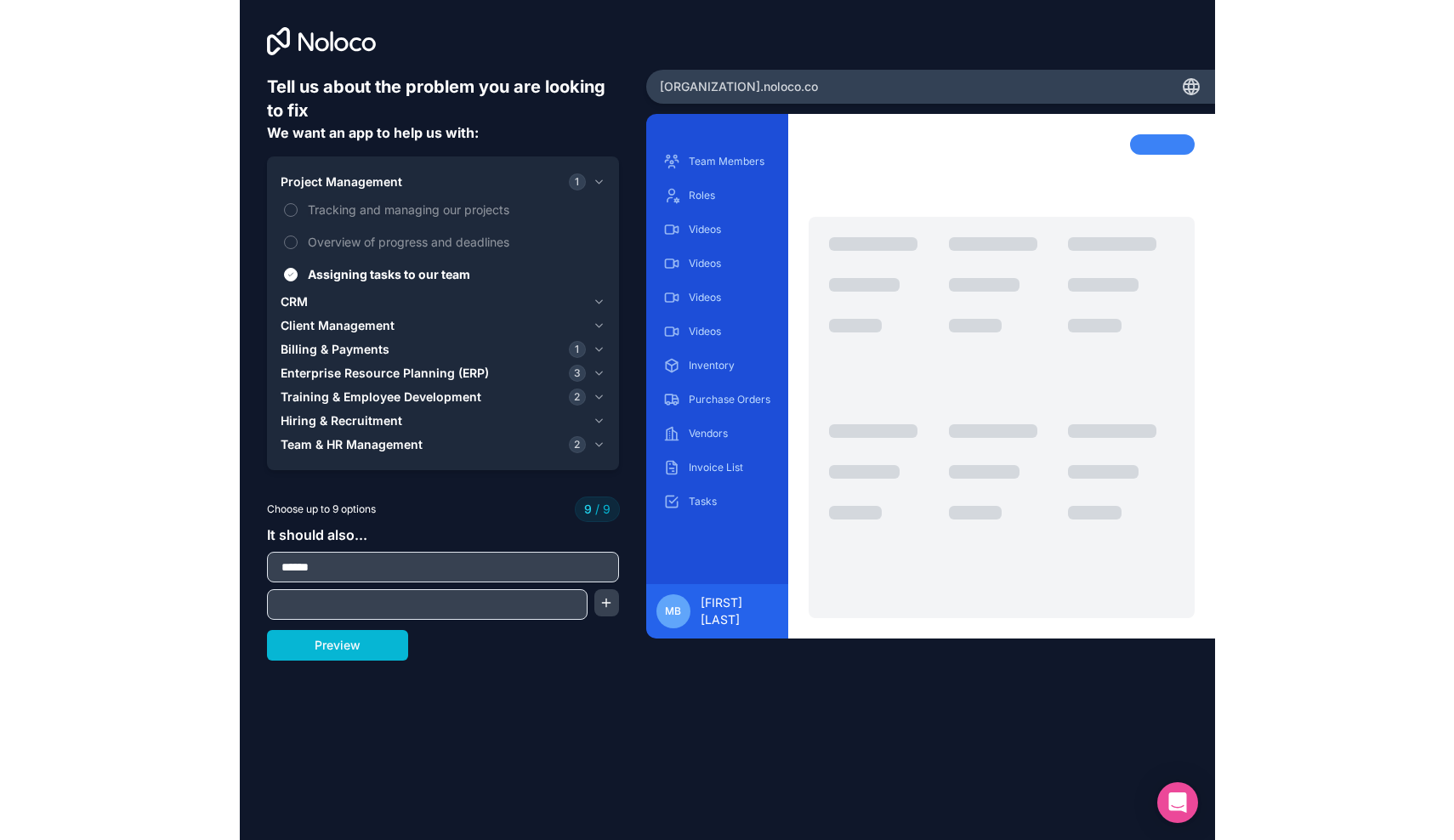scroll, scrollTop: 0, scrollLeft: 0, axis: both 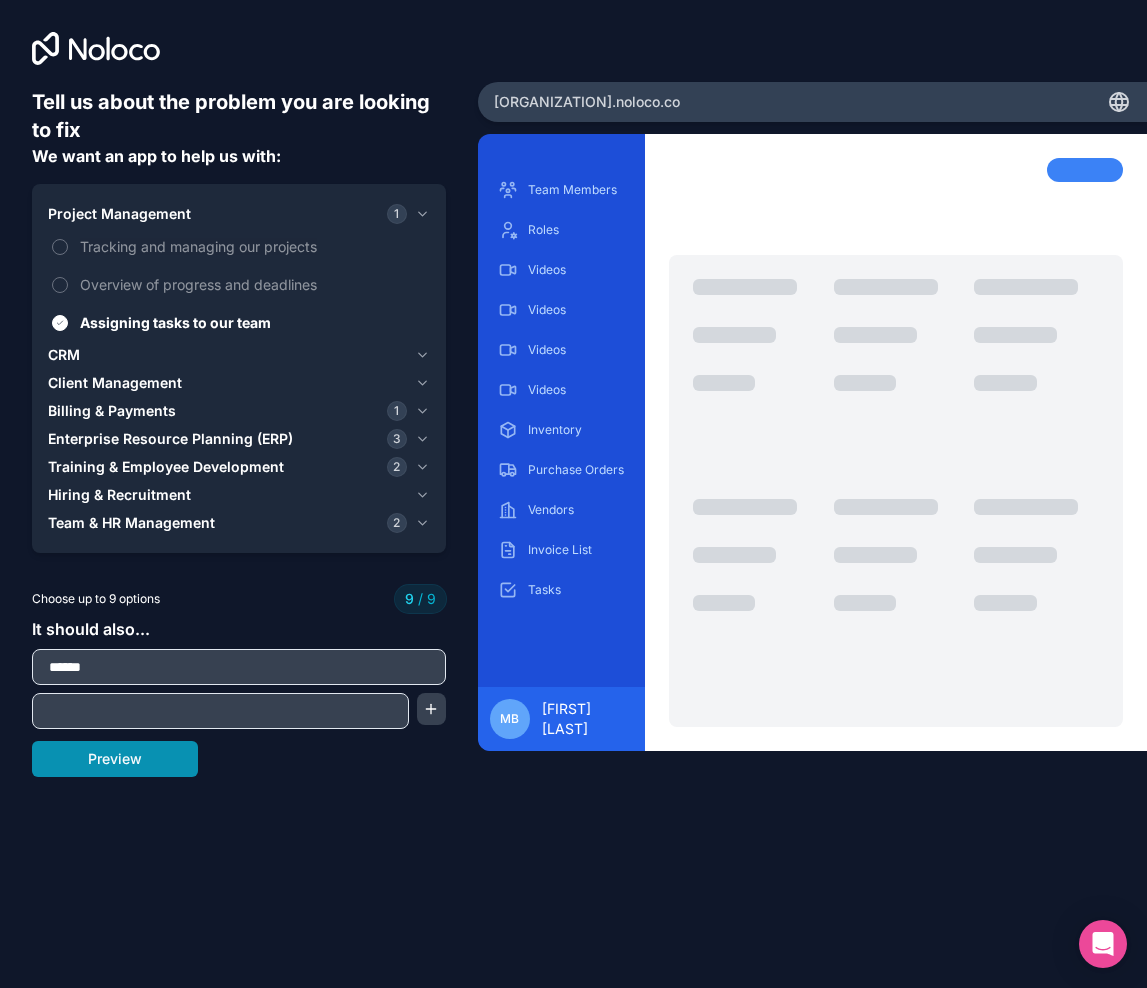 click on "Preview" at bounding box center [115, 759] 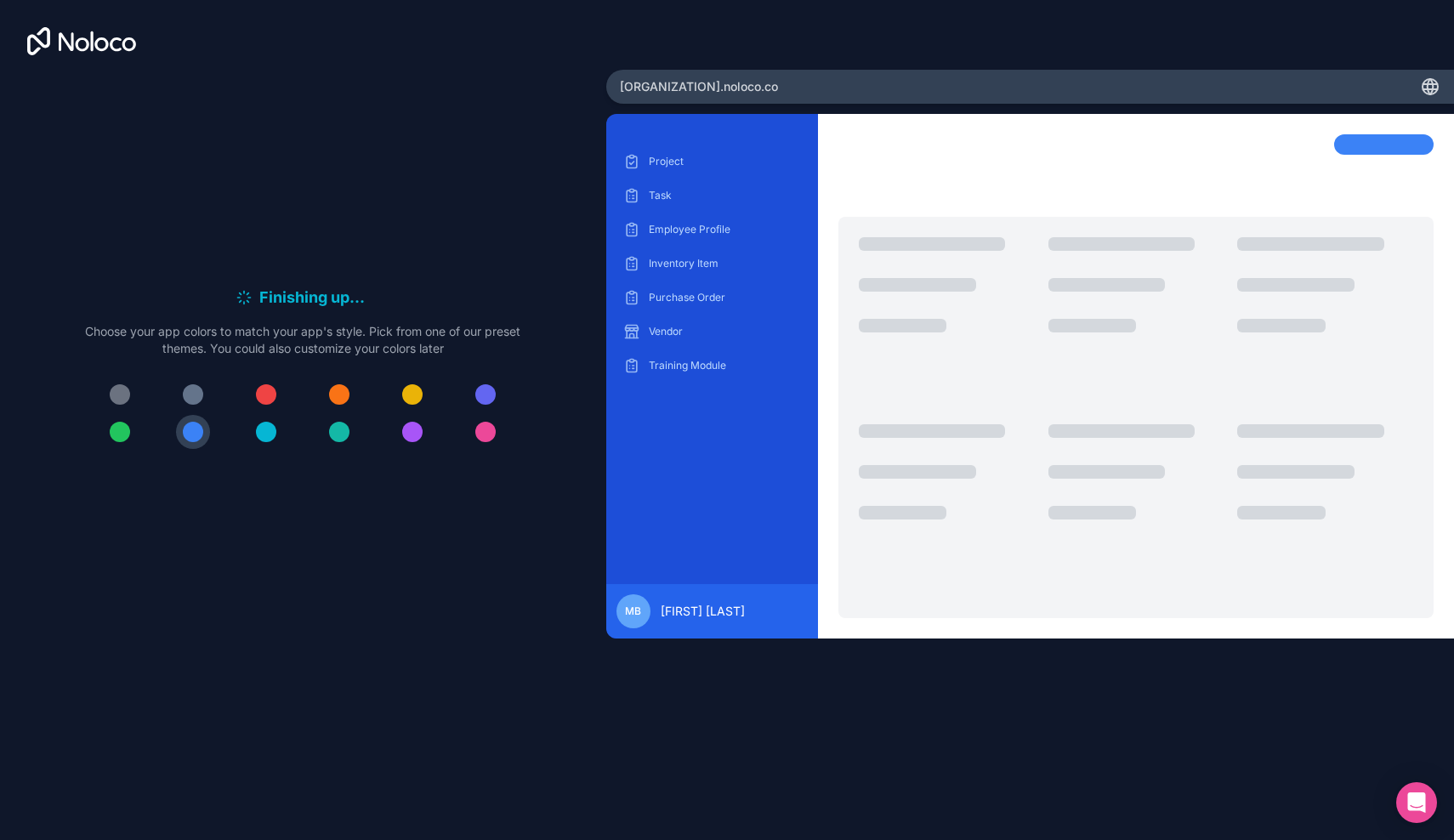 click on "Project Task Employee Profile Inventory Item Purchase Order Vendor Training Module" at bounding box center [712, 386] 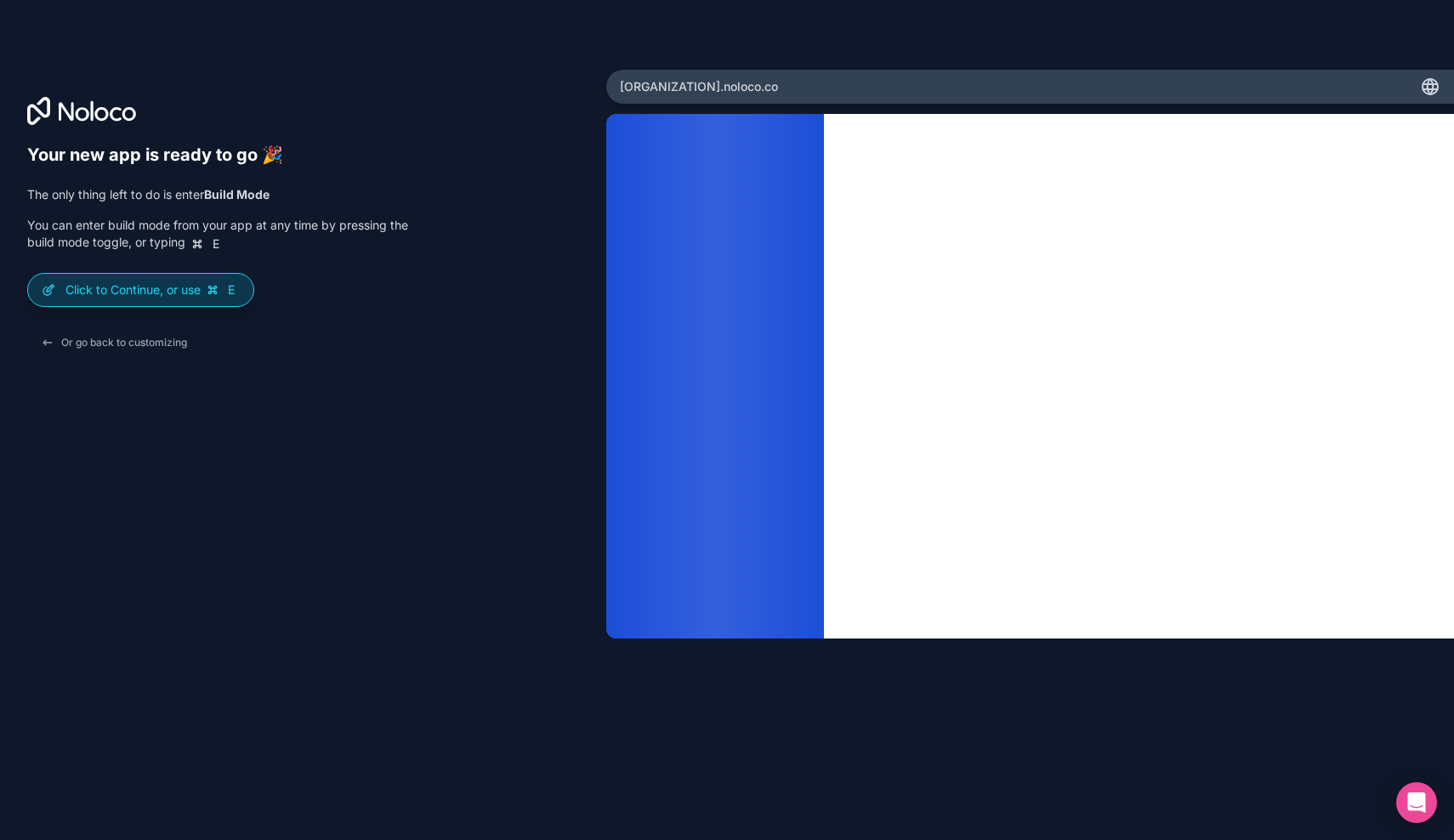 click on "Click to Continue, or use  E" at bounding box center [152, 290] 